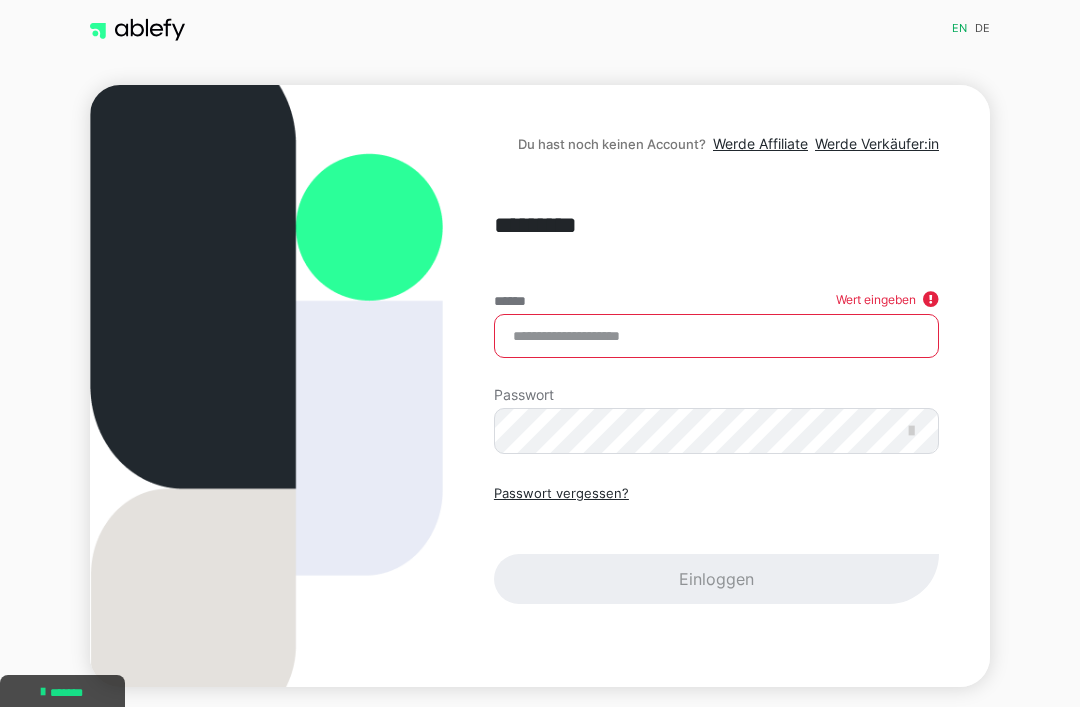 scroll, scrollTop: 0, scrollLeft: 0, axis: both 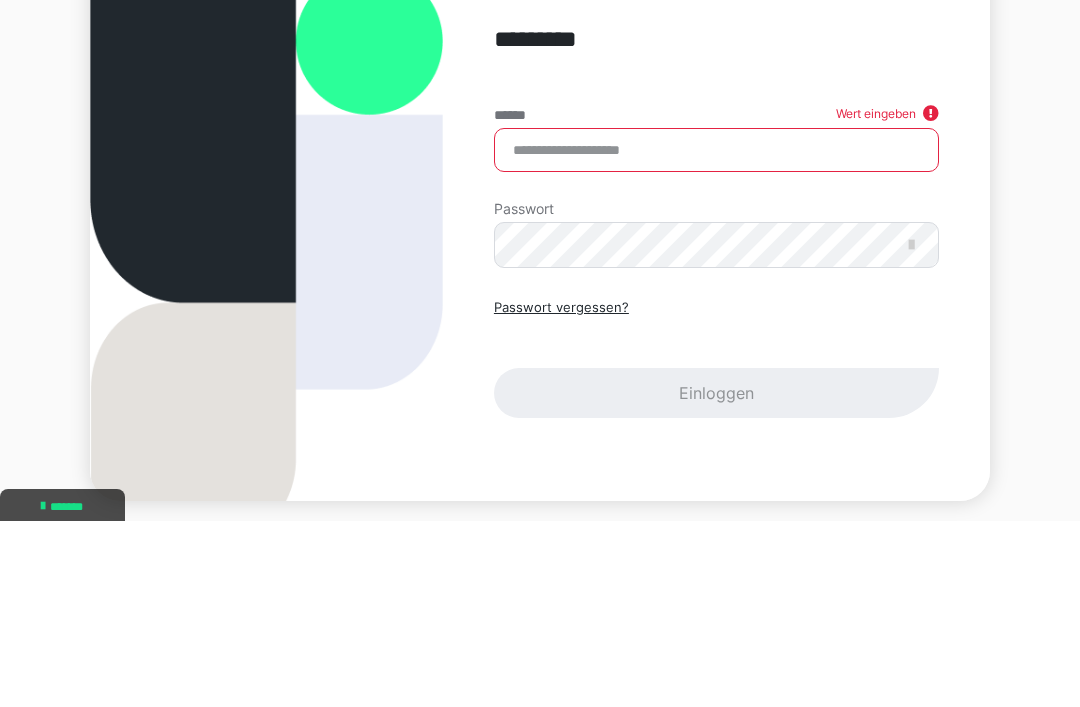 type on "**********" 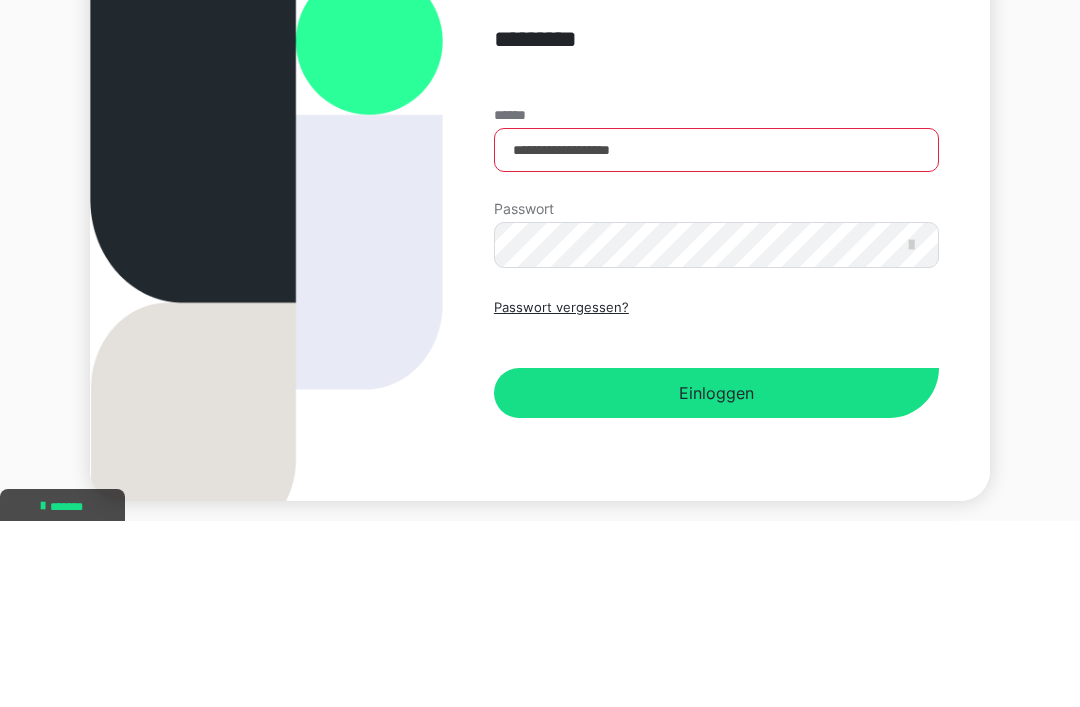 scroll, scrollTop: 68, scrollLeft: 0, axis: vertical 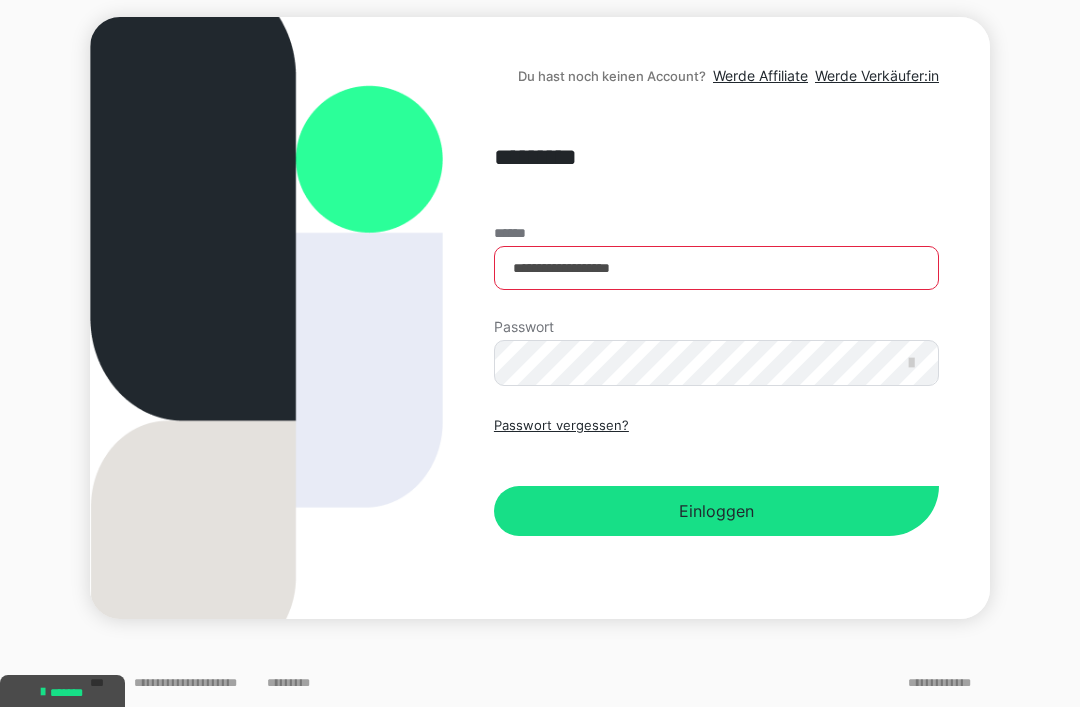 click on "Einloggen" at bounding box center [716, 511] 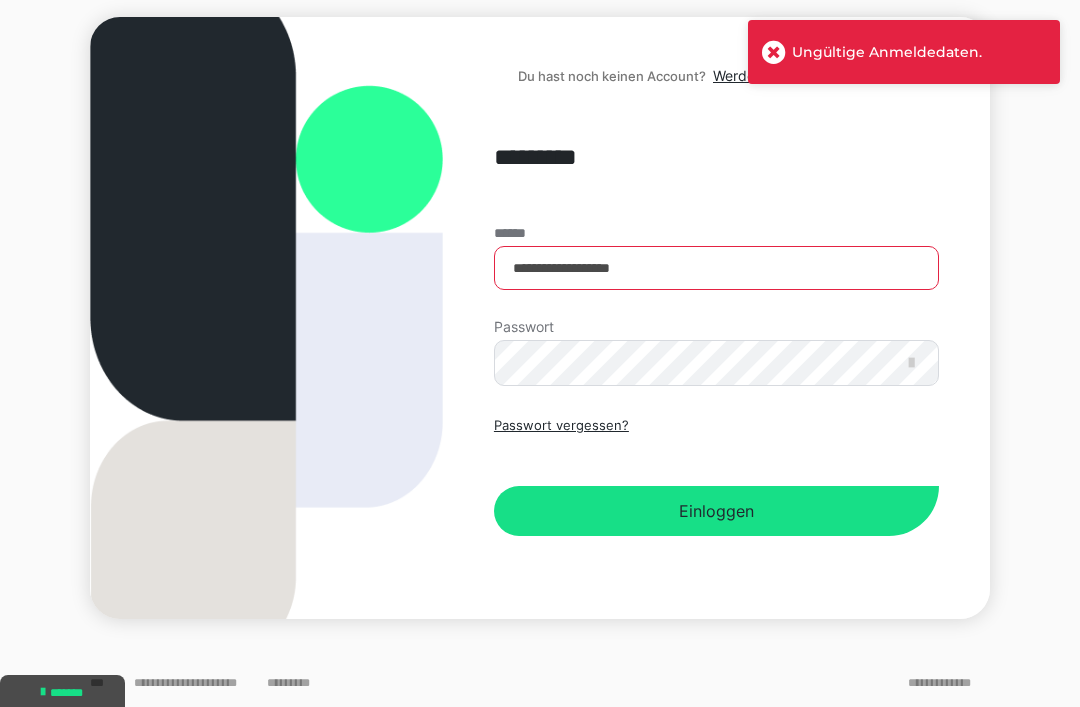 click at bounding box center (266, 318) 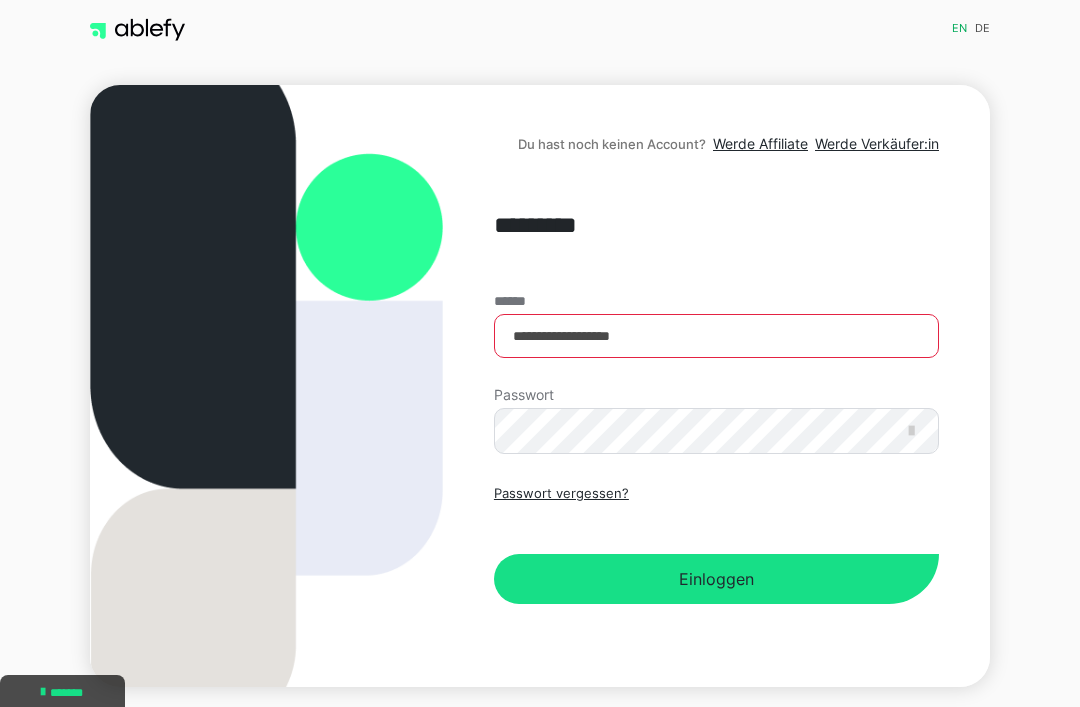 click on "Einloggen" at bounding box center [716, 579] 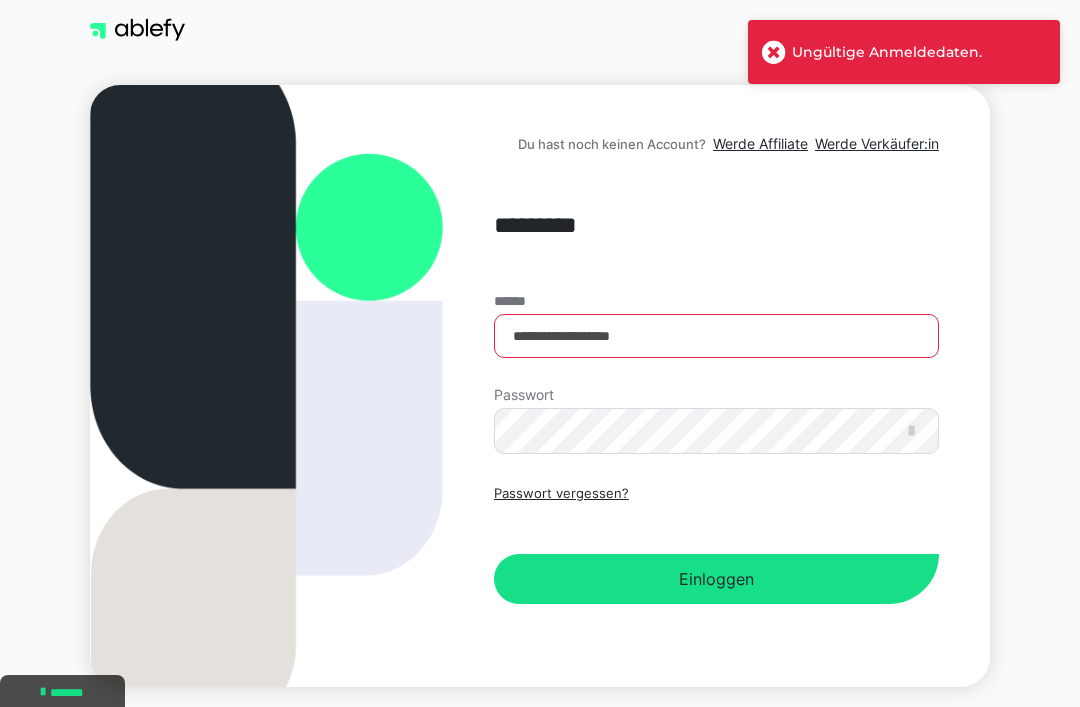 click on "Einloggen" at bounding box center (716, 579) 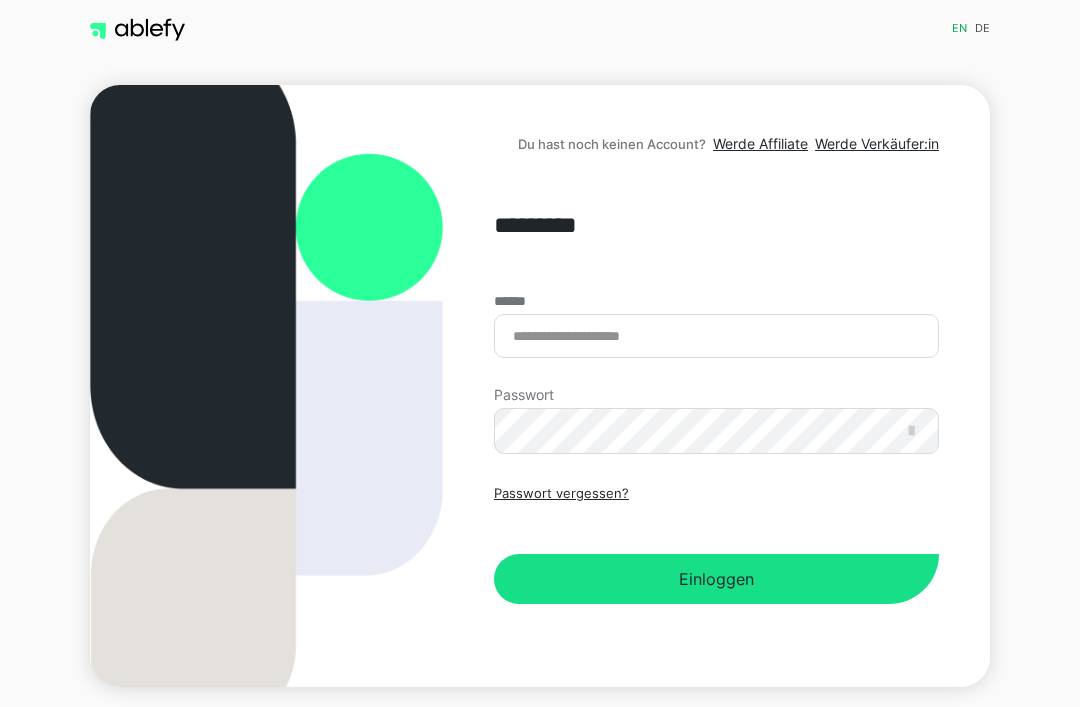 scroll, scrollTop: 149, scrollLeft: 0, axis: vertical 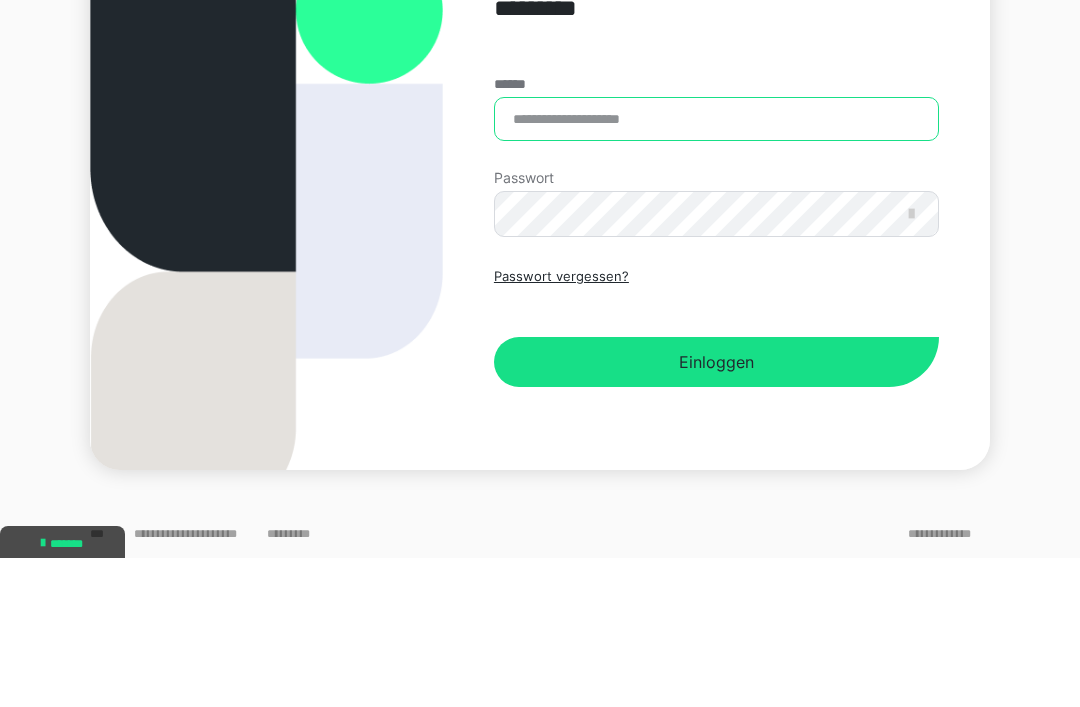 type on "**********" 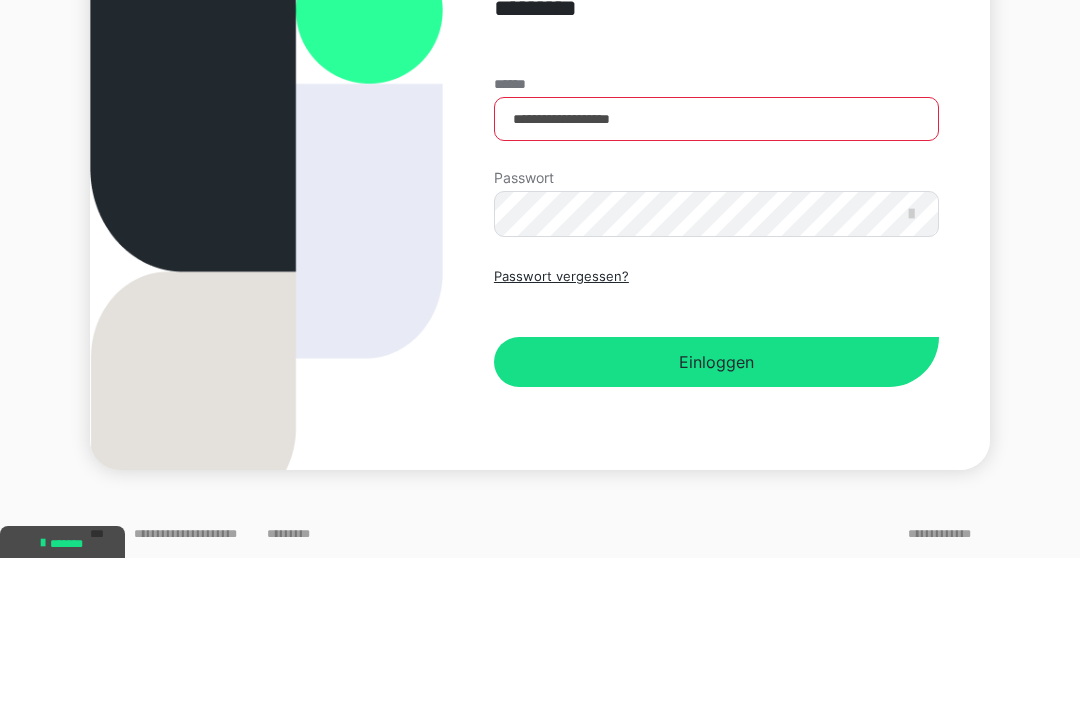click on "Einloggen" at bounding box center (716, 511) 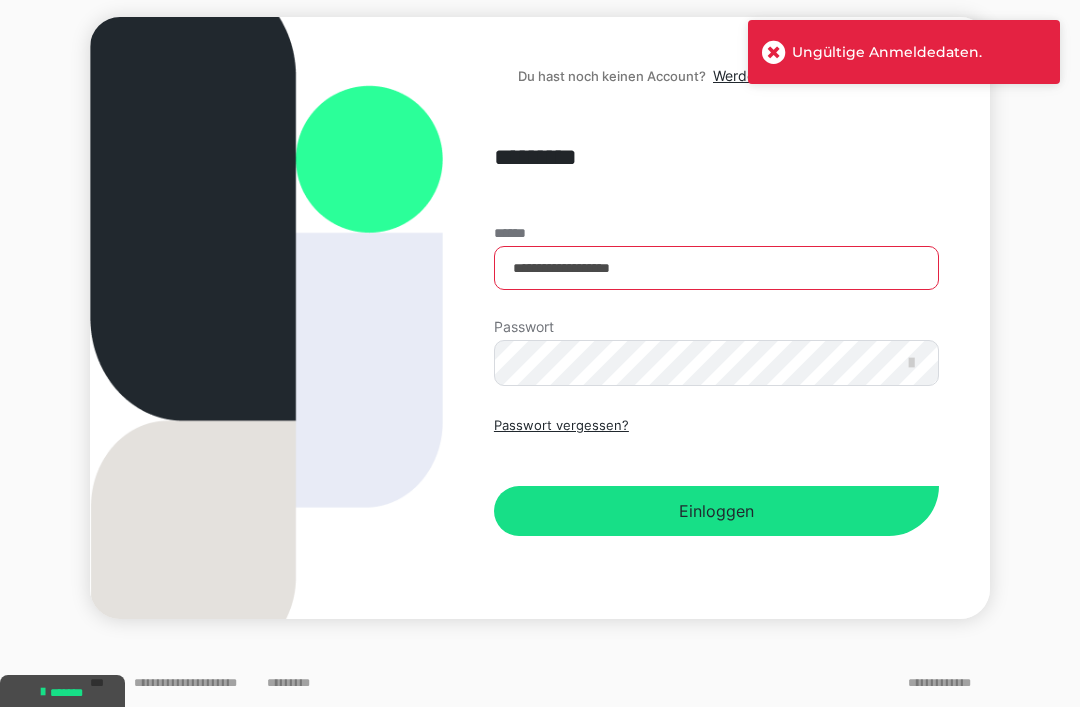 click at bounding box center (266, 318) 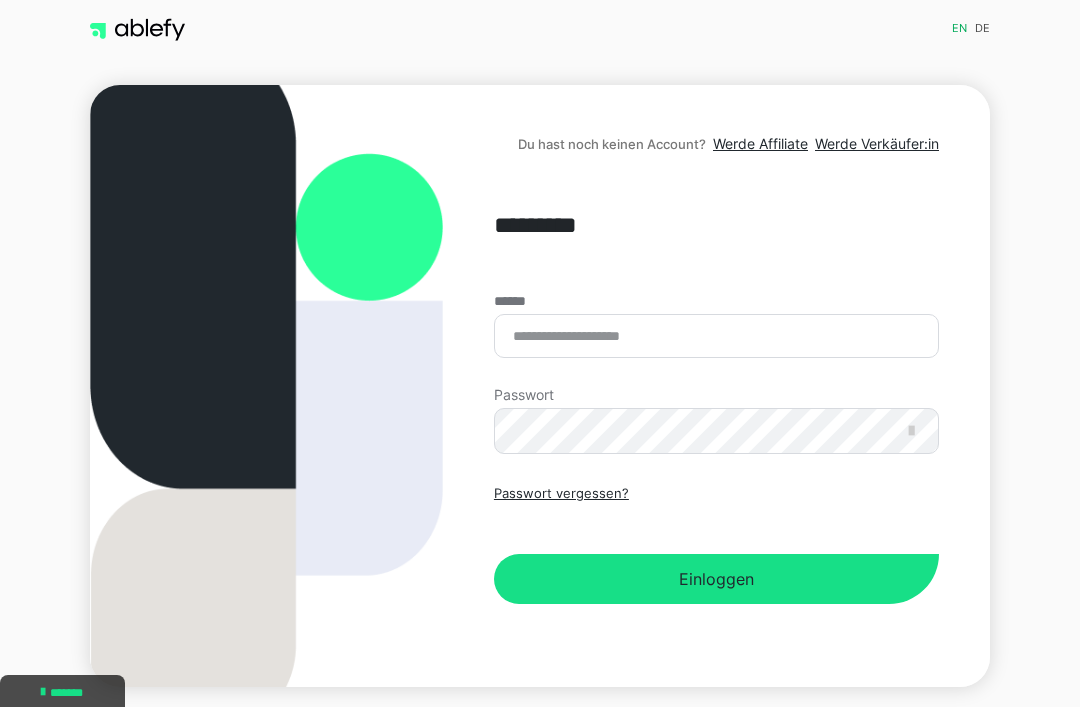scroll, scrollTop: 149, scrollLeft: 0, axis: vertical 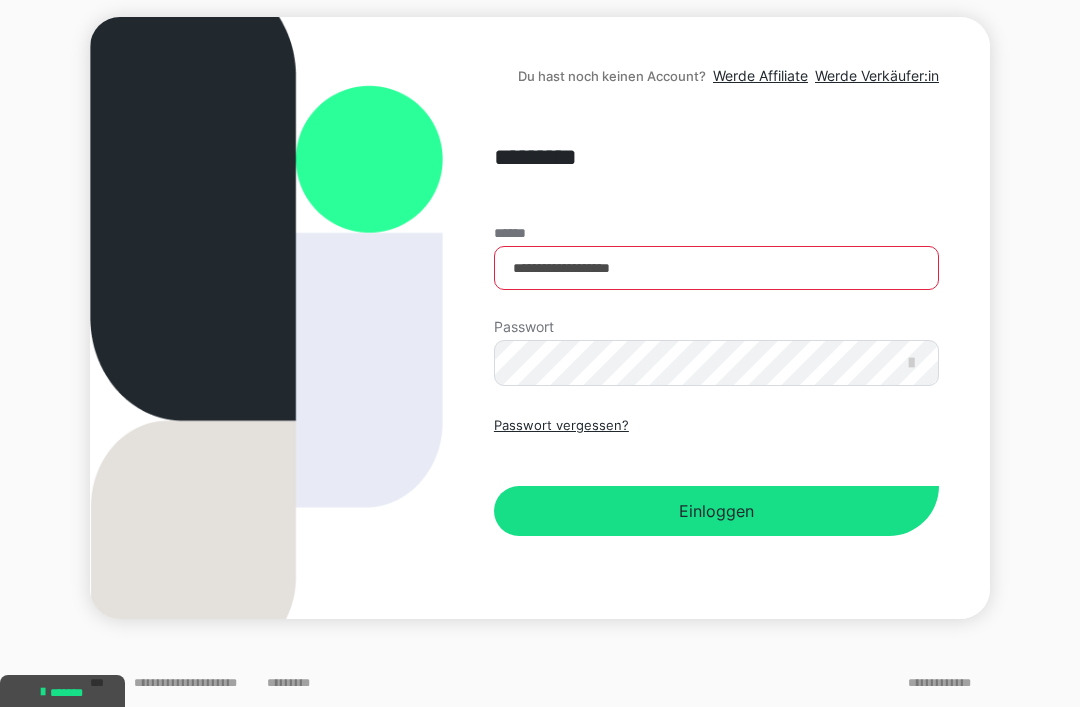 click on "**********" at bounding box center (716, 268) 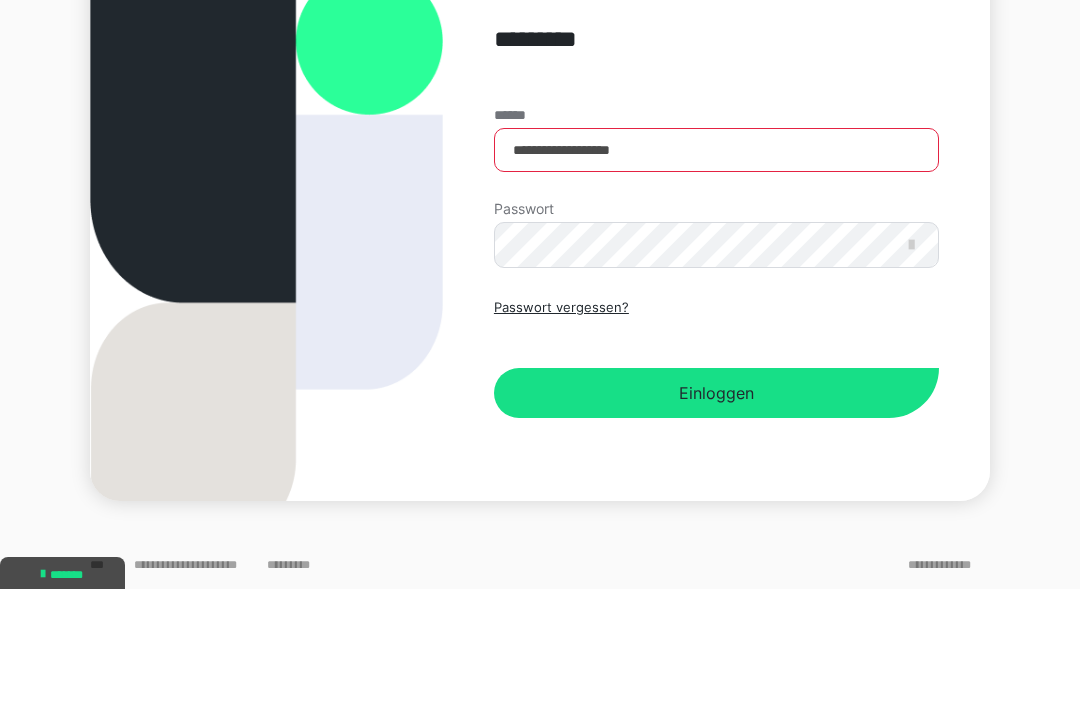 click on "**********" at bounding box center (716, 268) 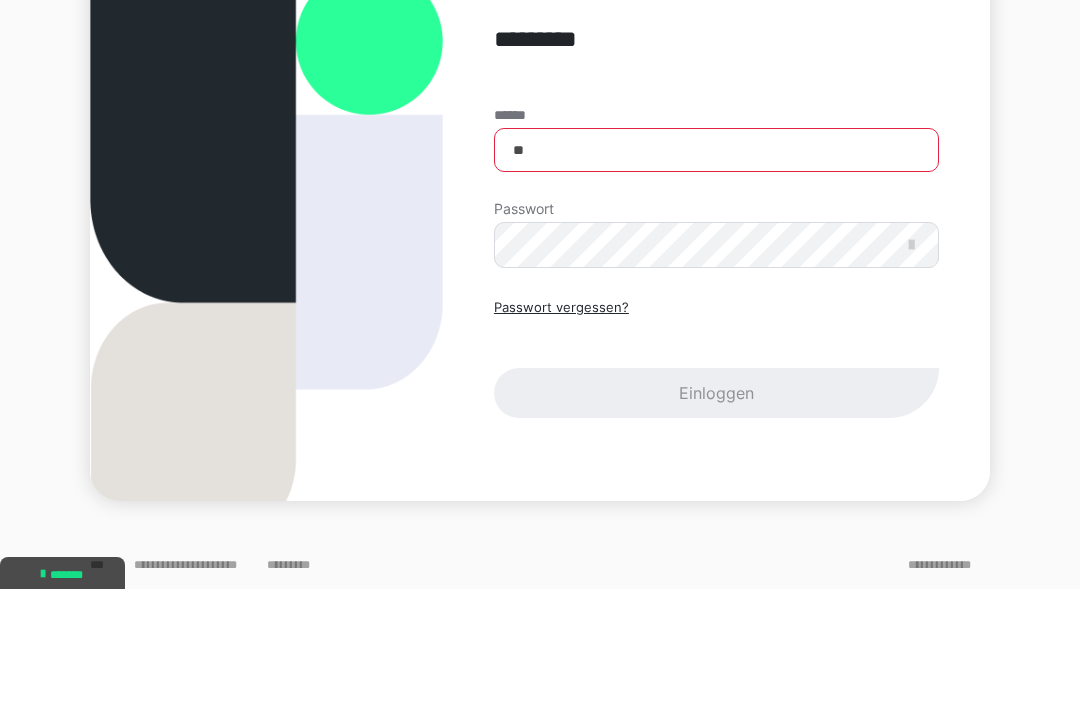 type on "*" 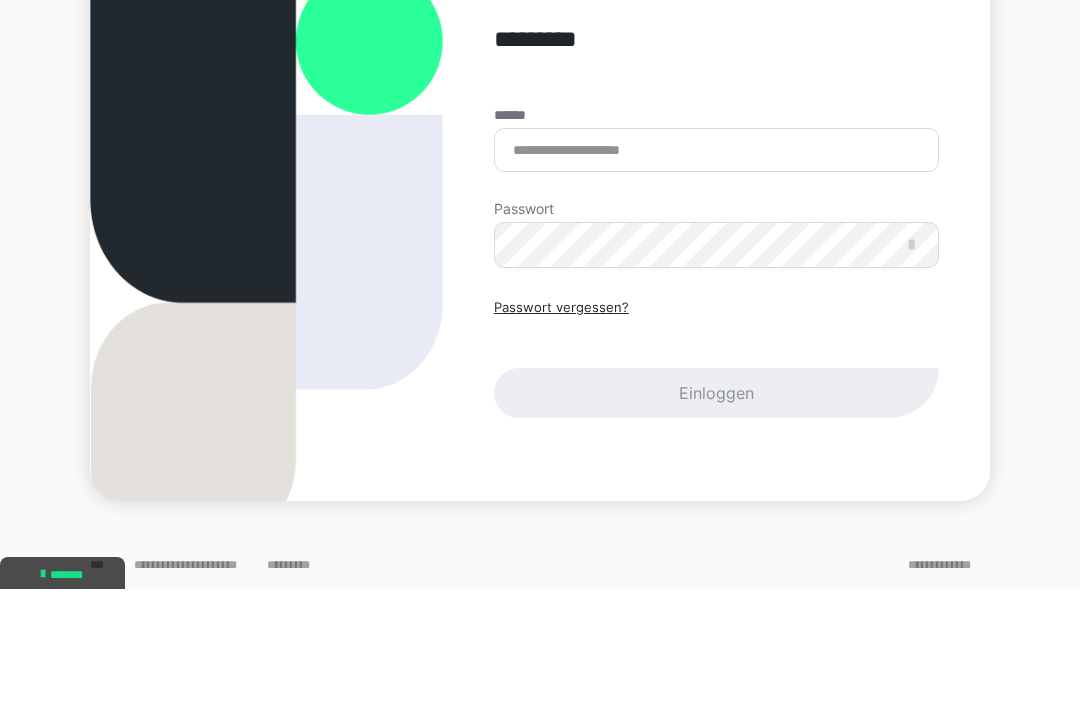 click on "******" at bounding box center (716, 268) 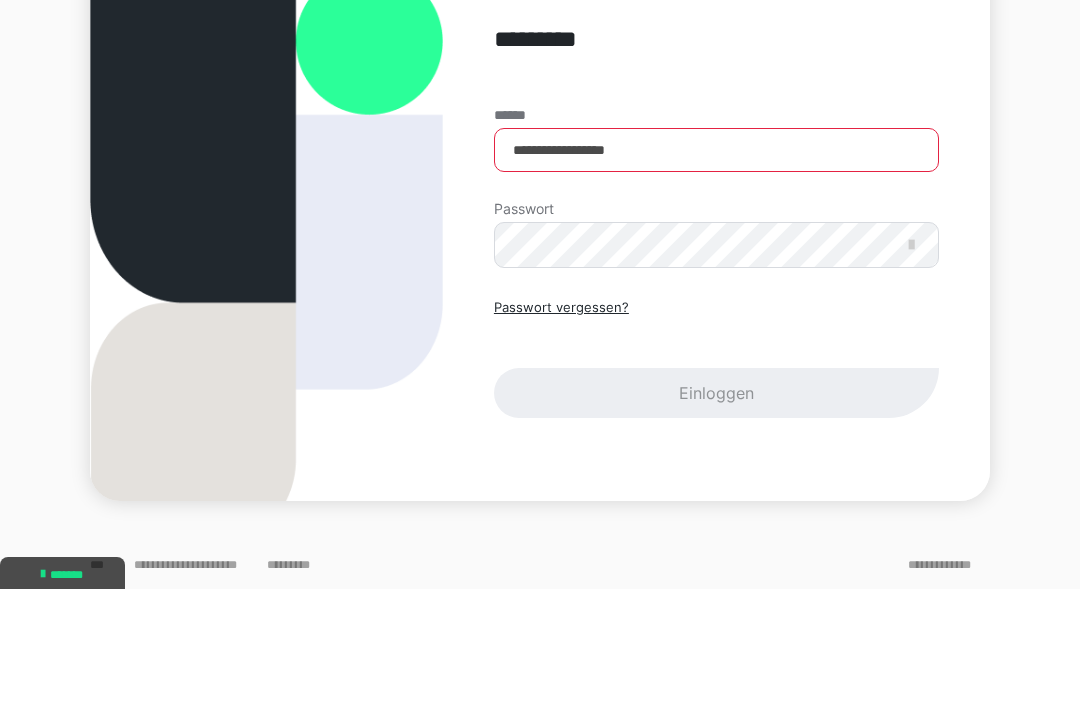 type on "**********" 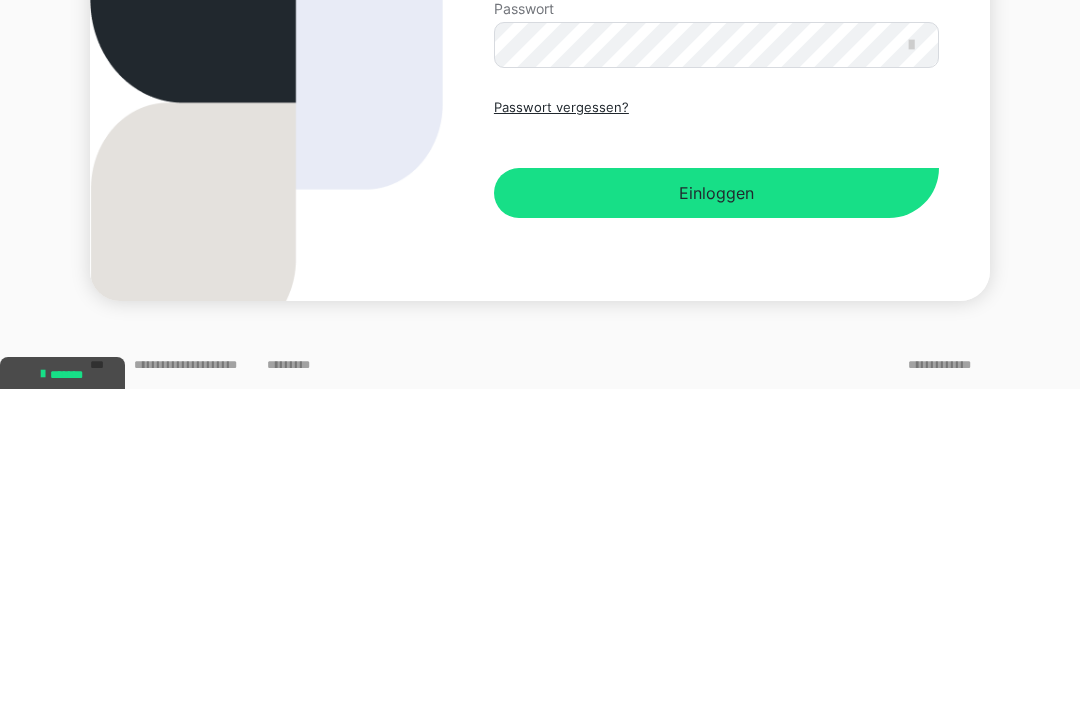 click on "Einloggen" at bounding box center [716, 511] 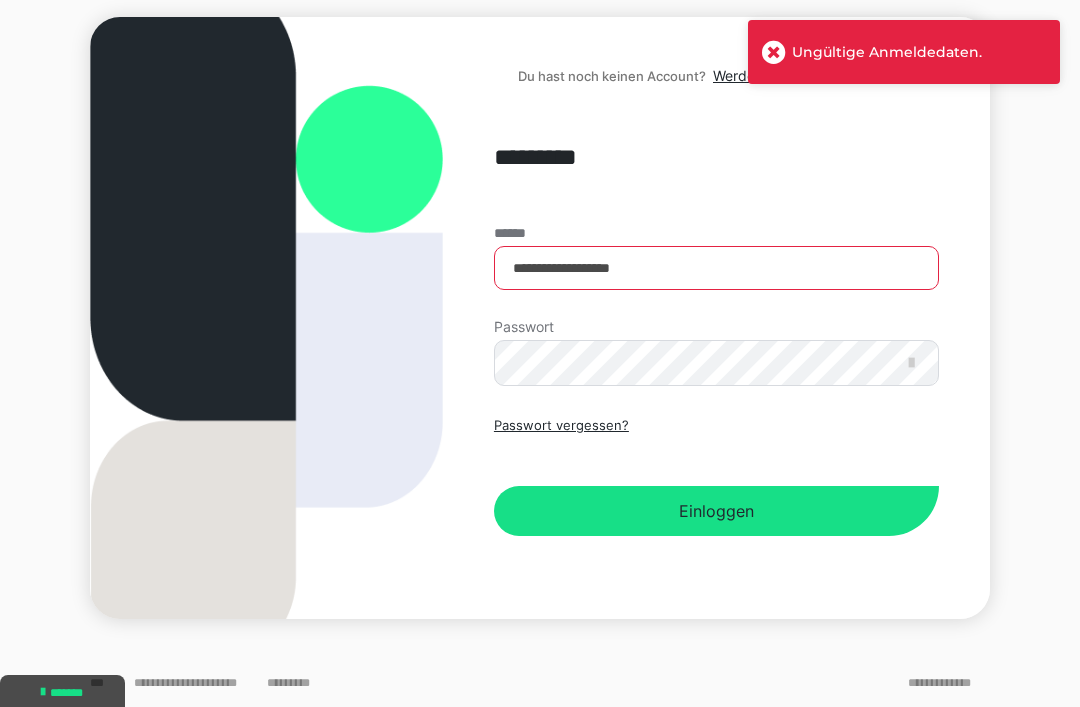 click on "Passwort vergessen?" at bounding box center [561, 426] 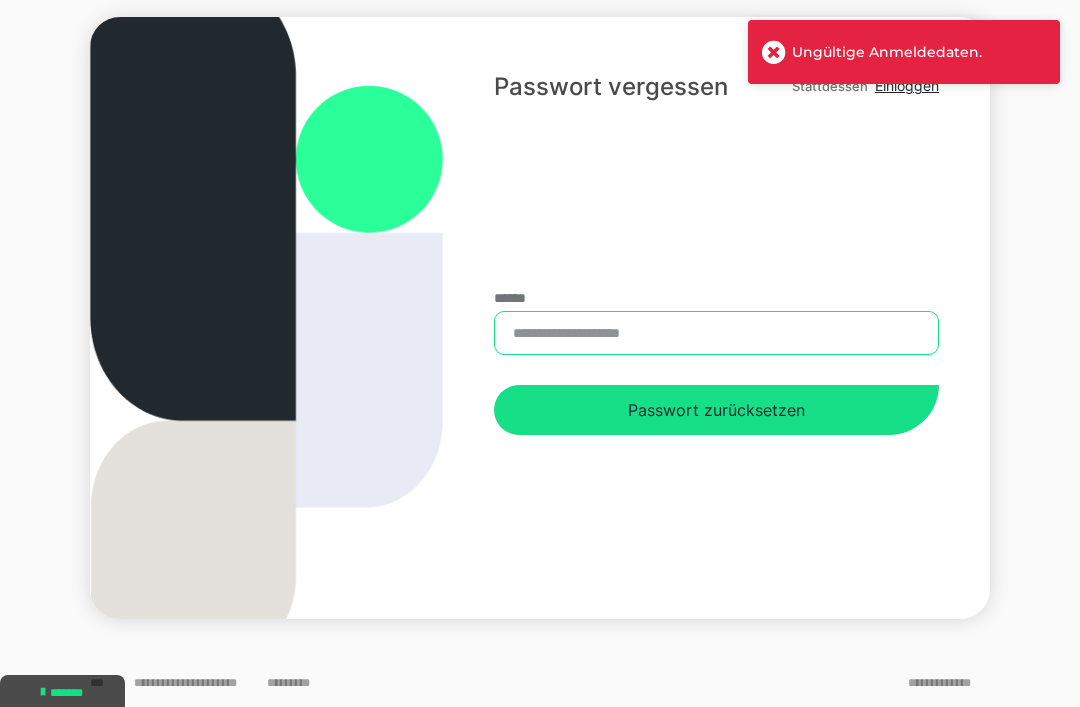 click on "******" at bounding box center [716, 333] 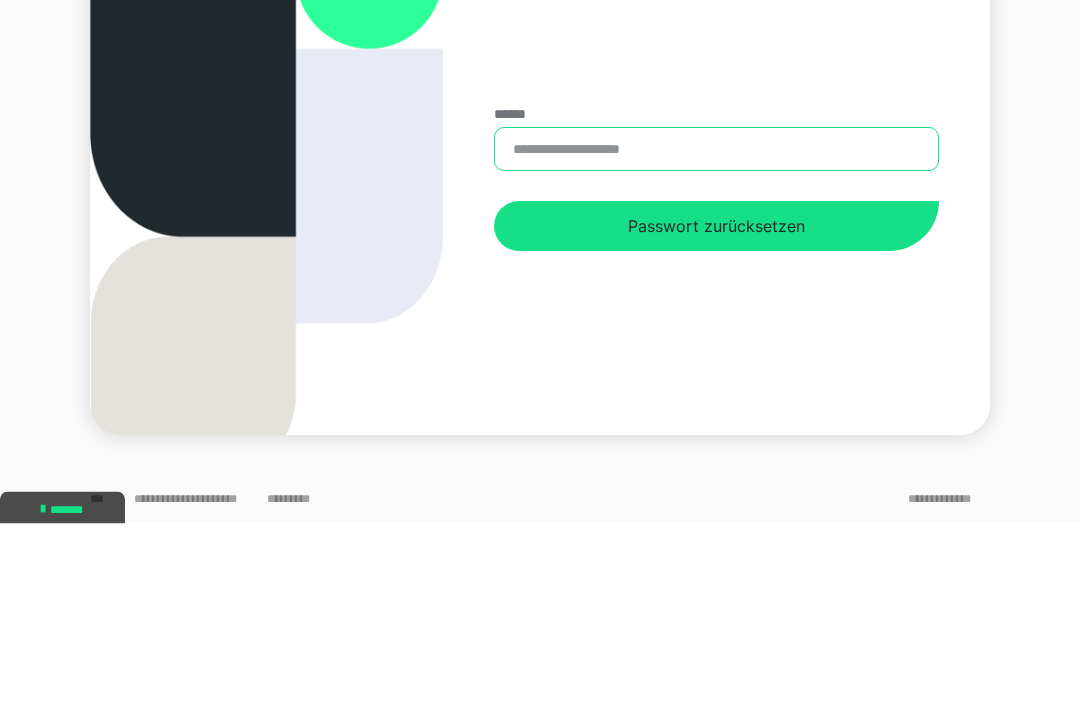 type on "**********" 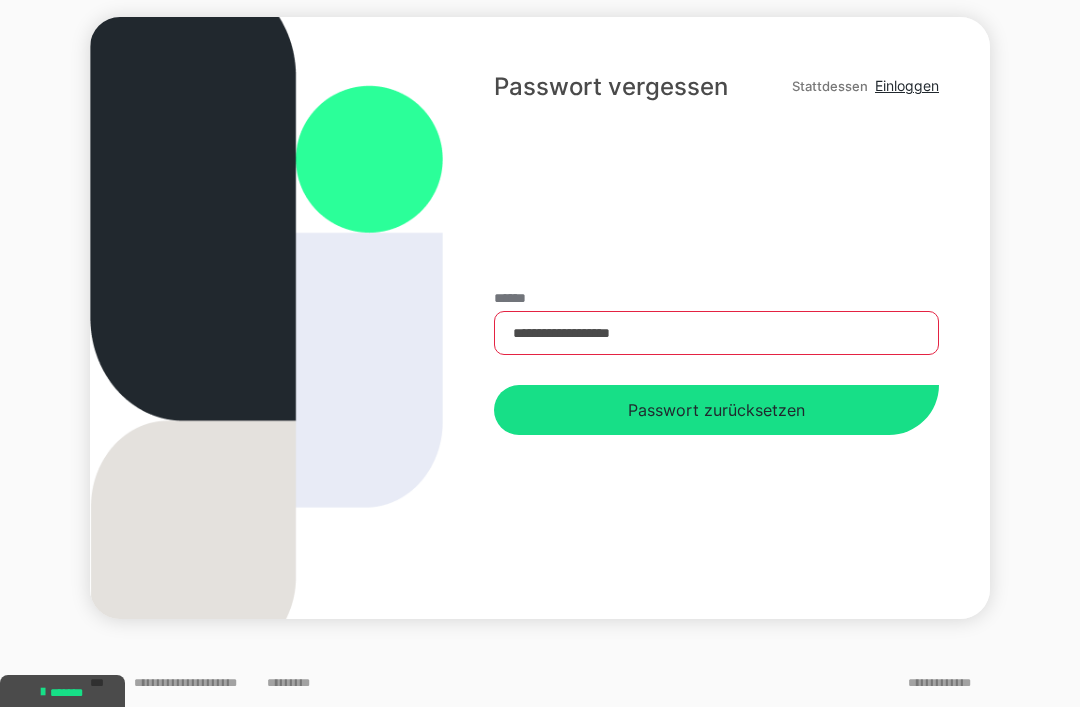 click on "Passwort zurücksetzen" at bounding box center [716, 410] 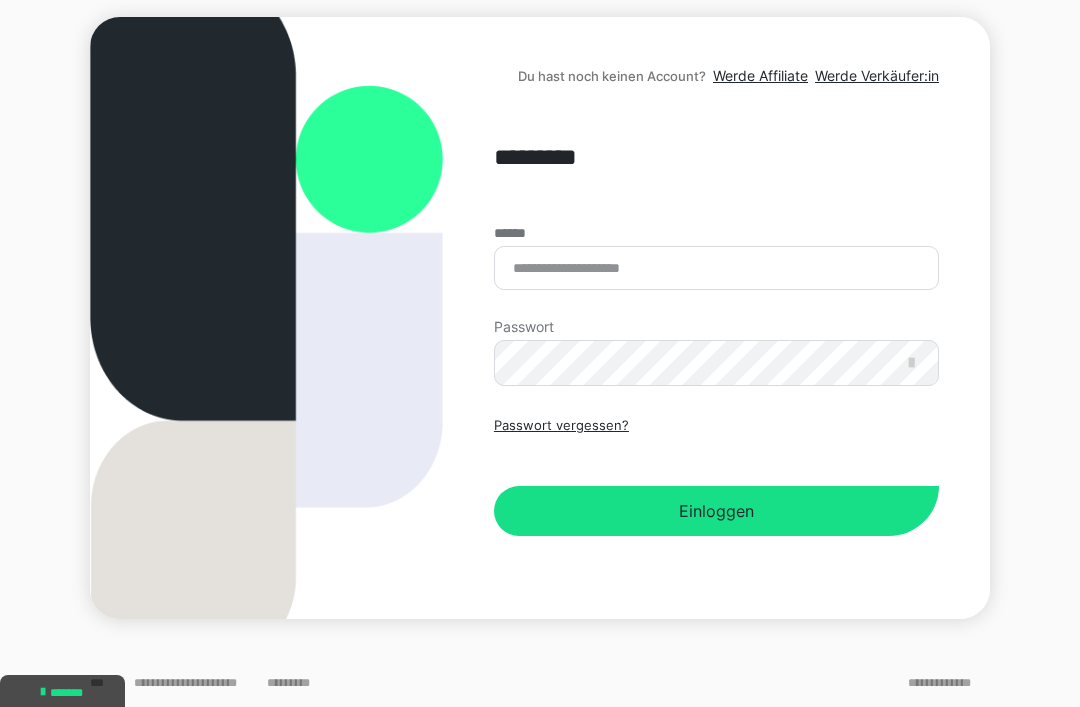 click on "Passwort vergessen?" at bounding box center [561, 426] 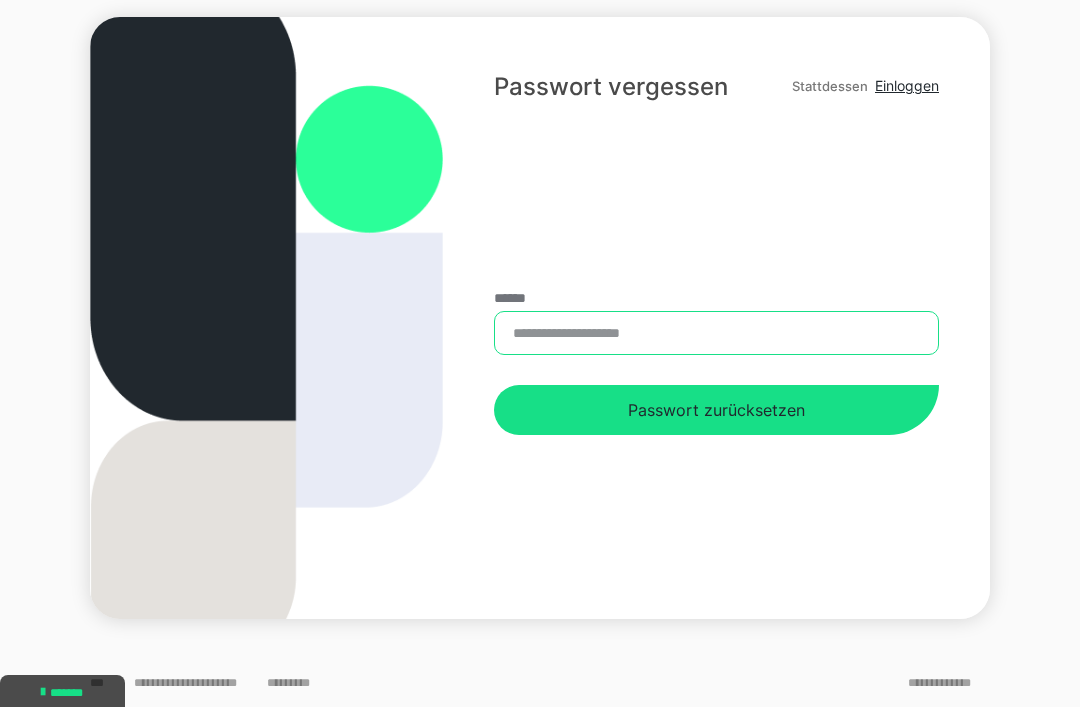 click on "******" at bounding box center [716, 333] 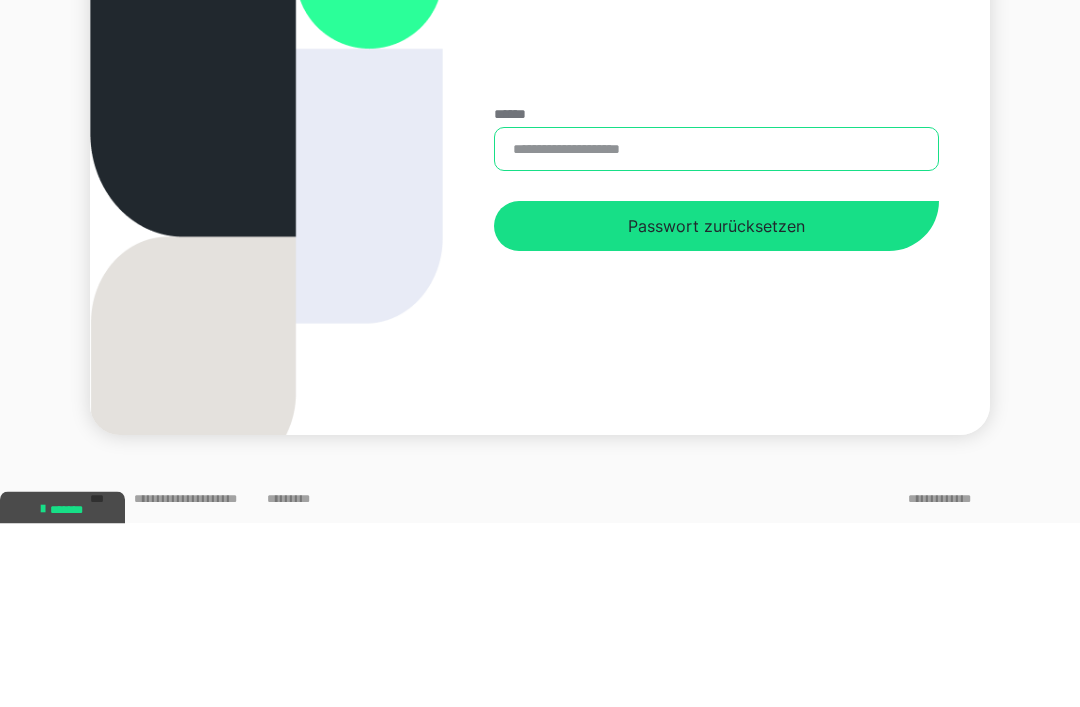 type on "**********" 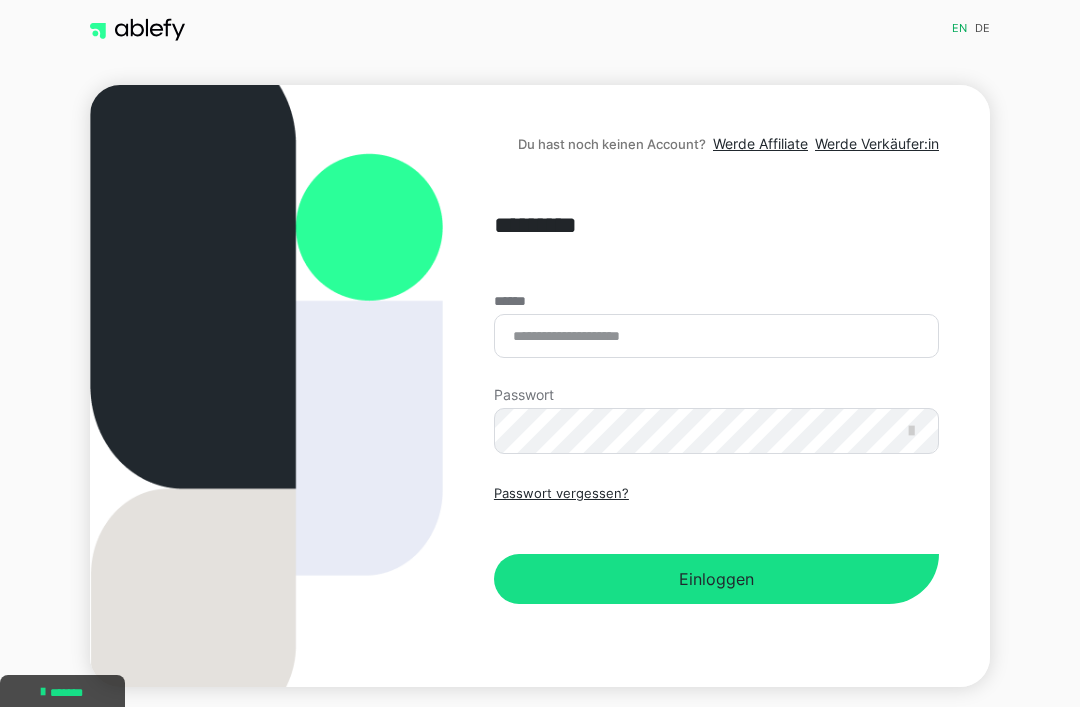 scroll, scrollTop: 0, scrollLeft: 0, axis: both 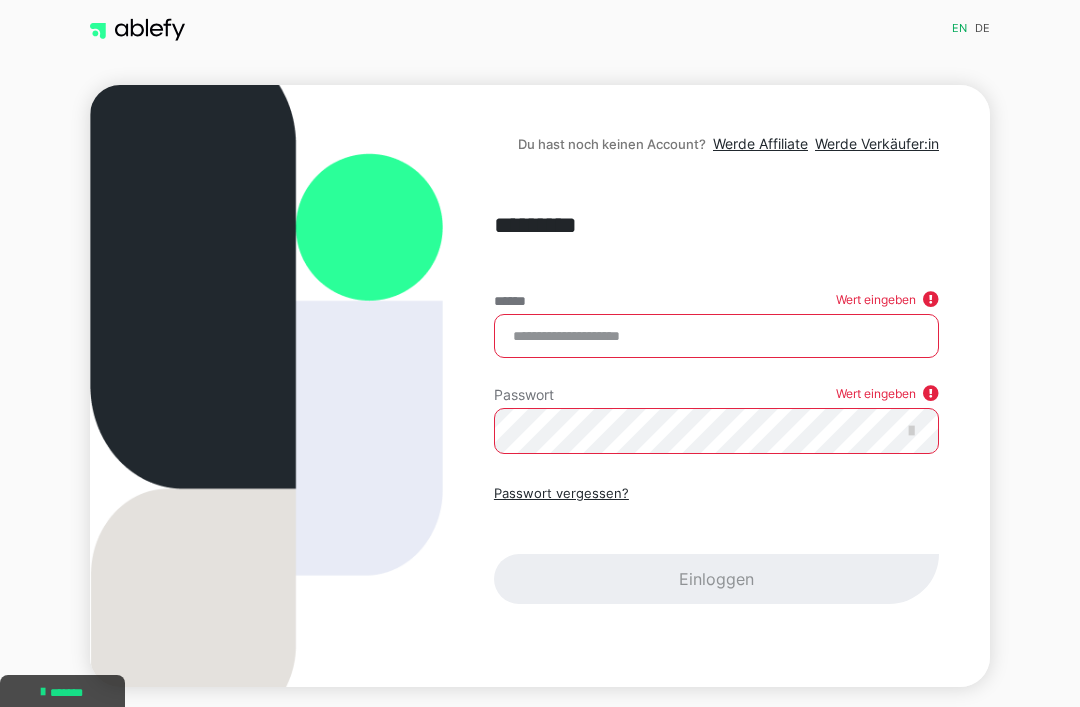 click on "******" at bounding box center (716, 336) 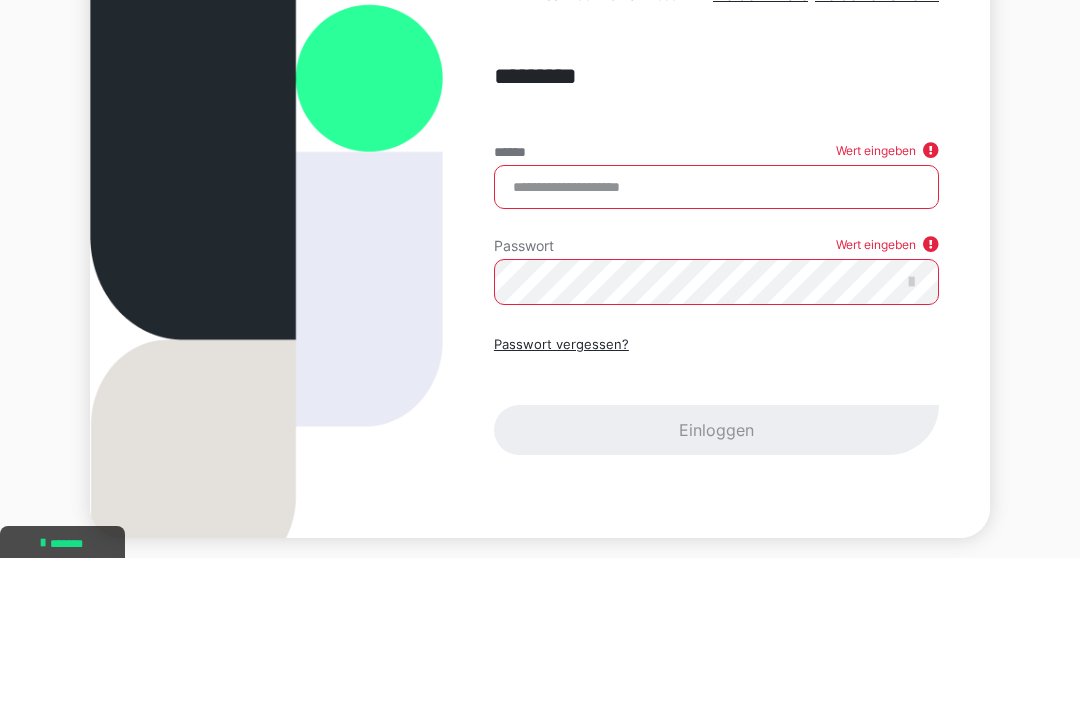 type on "**********" 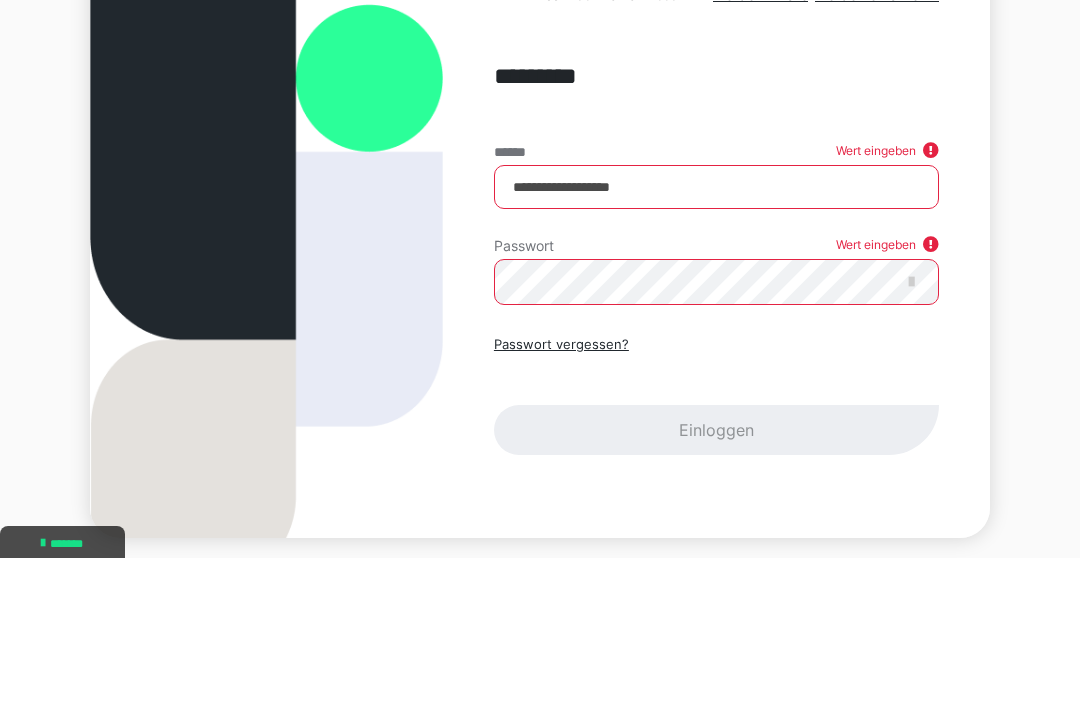 scroll, scrollTop: 68, scrollLeft: 0, axis: vertical 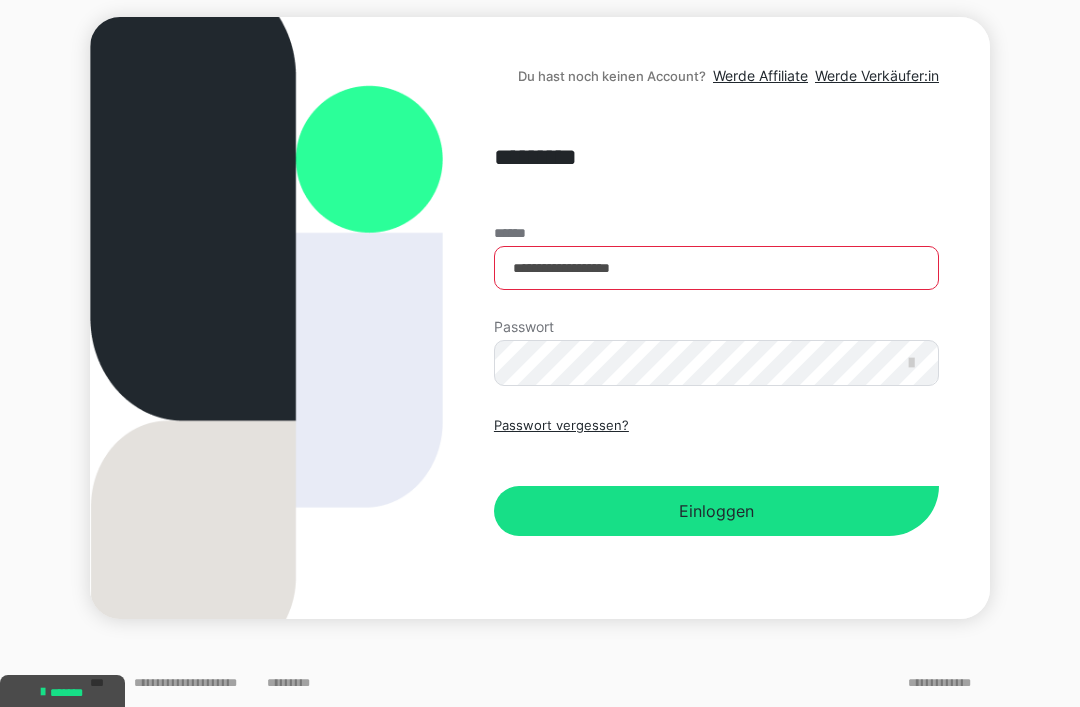 click on "Einloggen" at bounding box center [716, 511] 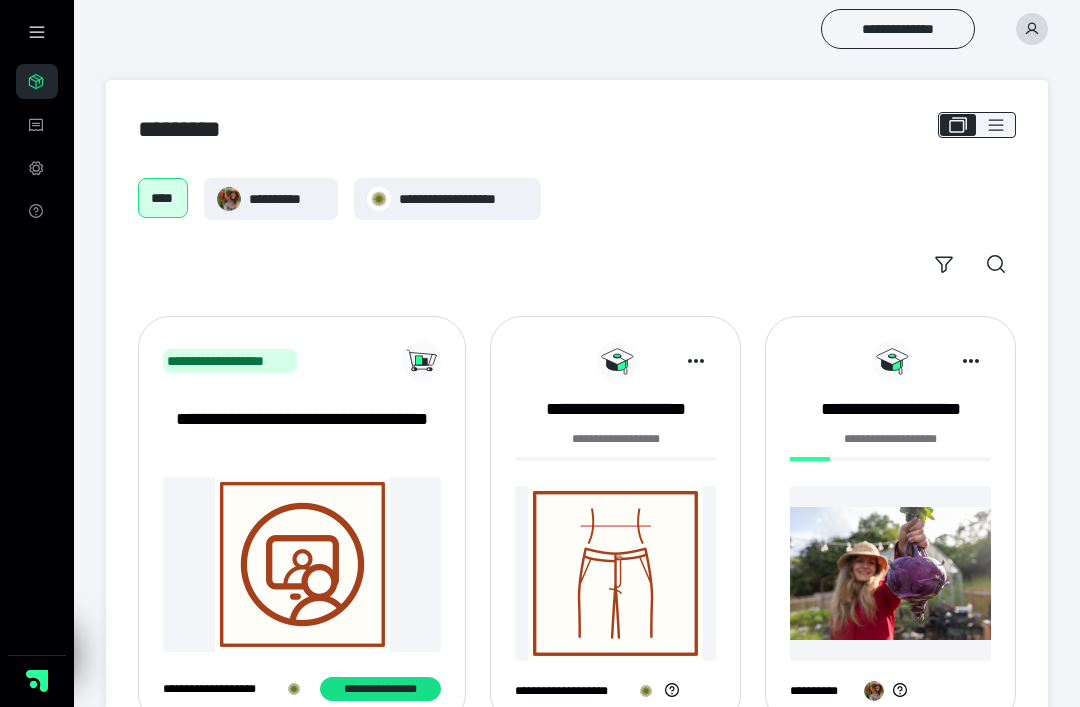 scroll, scrollTop: 0, scrollLeft: 0, axis: both 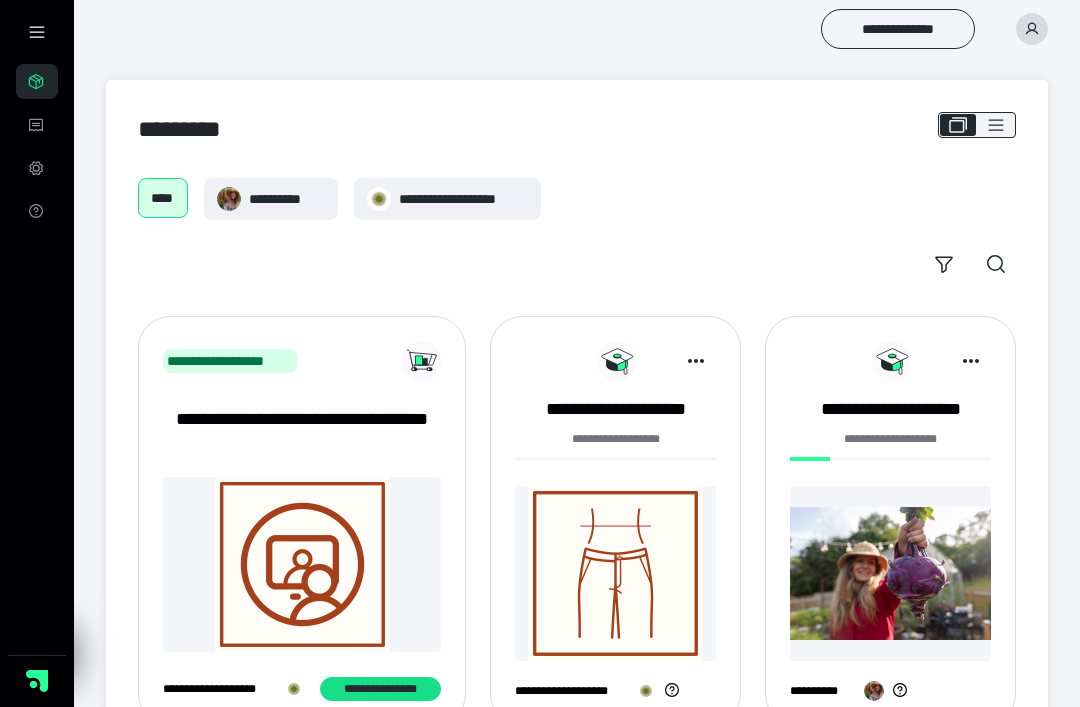 click at bounding box center (1032, 29) 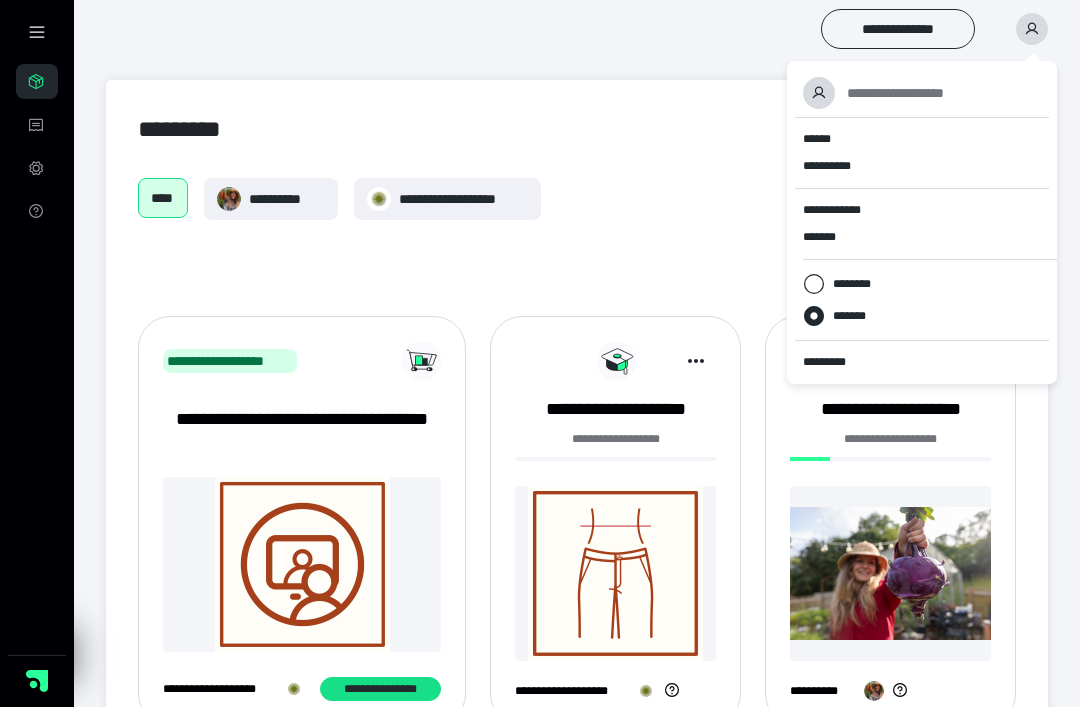 click on "*********" at bounding box center (922, 362) 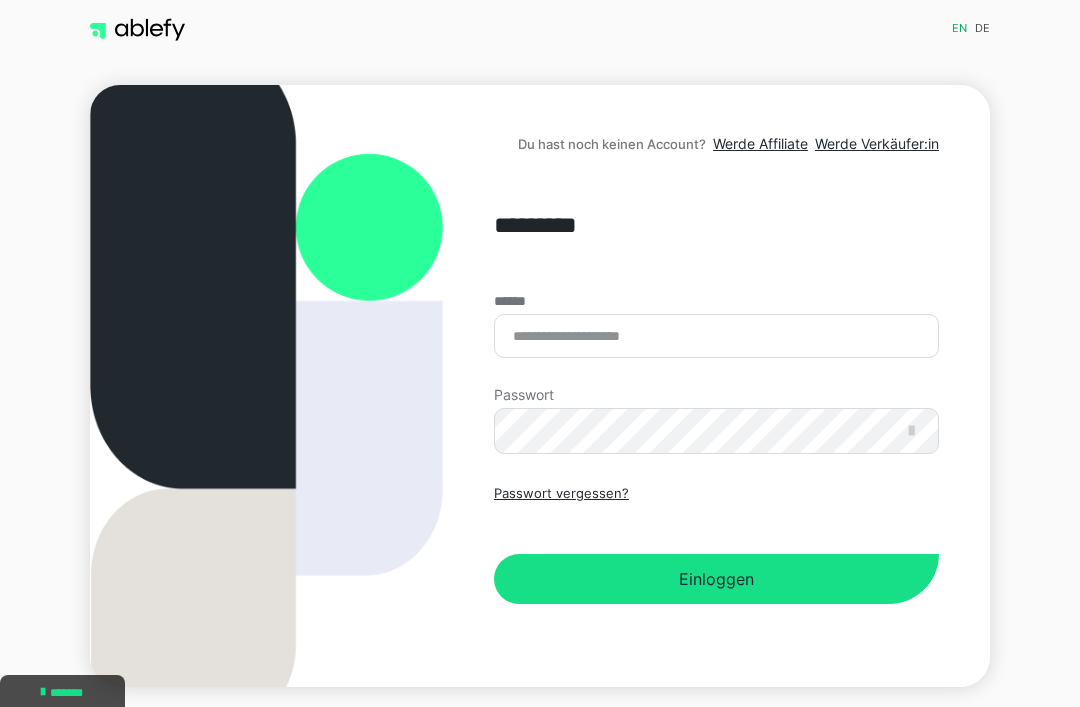 scroll, scrollTop: 0, scrollLeft: 0, axis: both 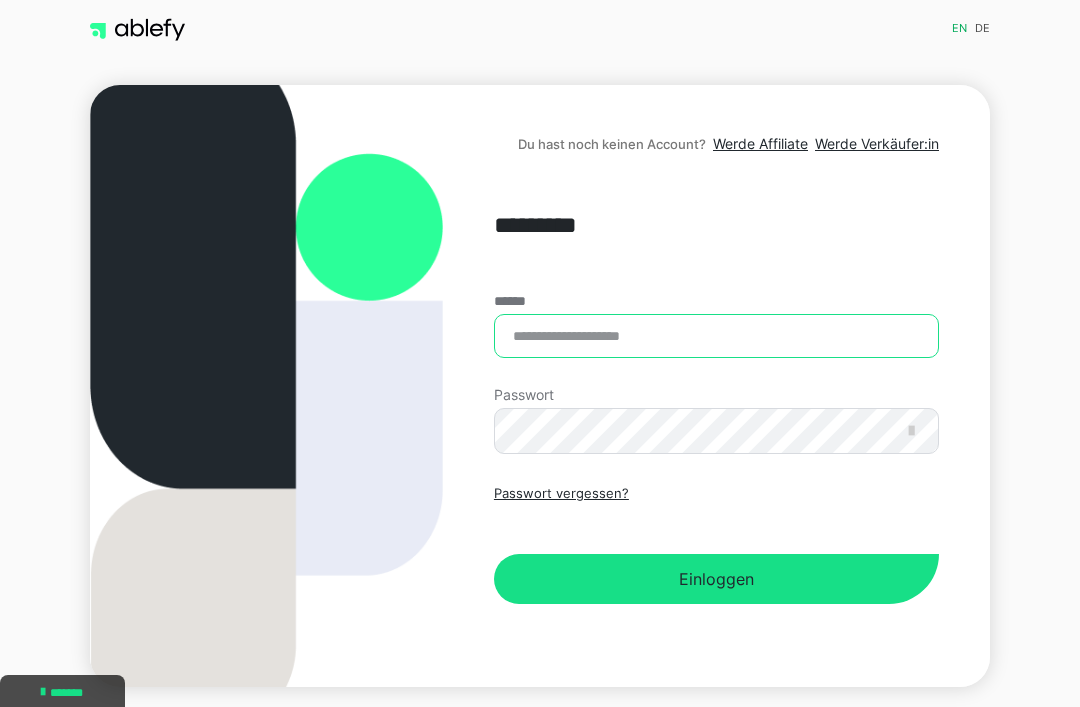 click on "******" at bounding box center [716, 336] 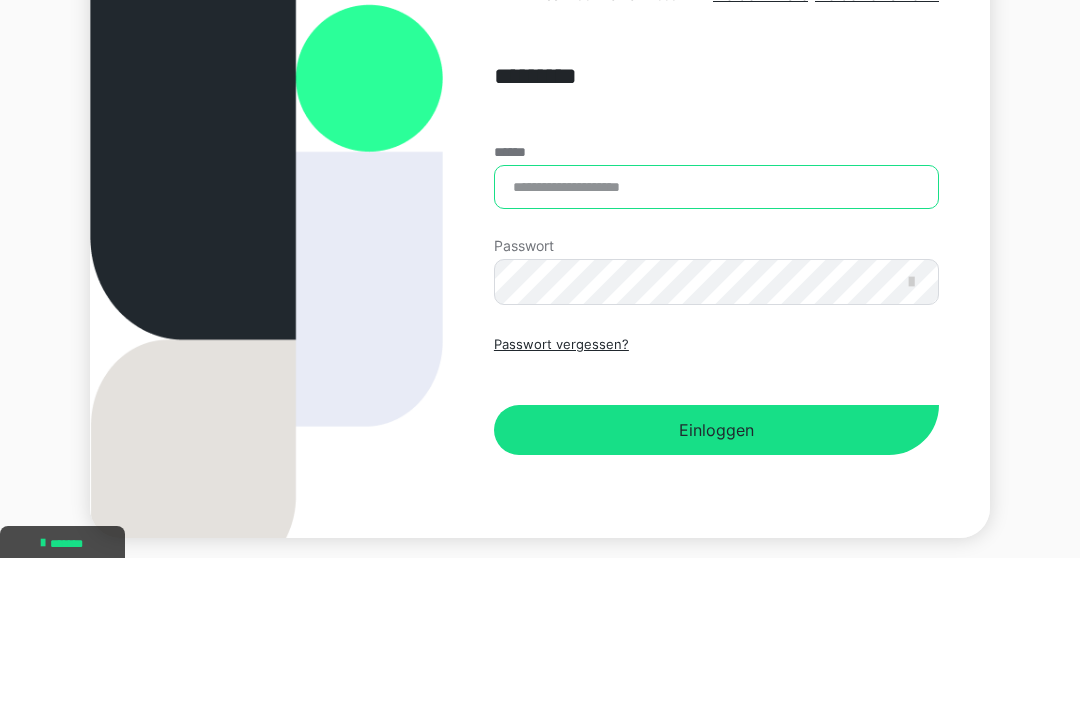 click on "******" at bounding box center [716, 336] 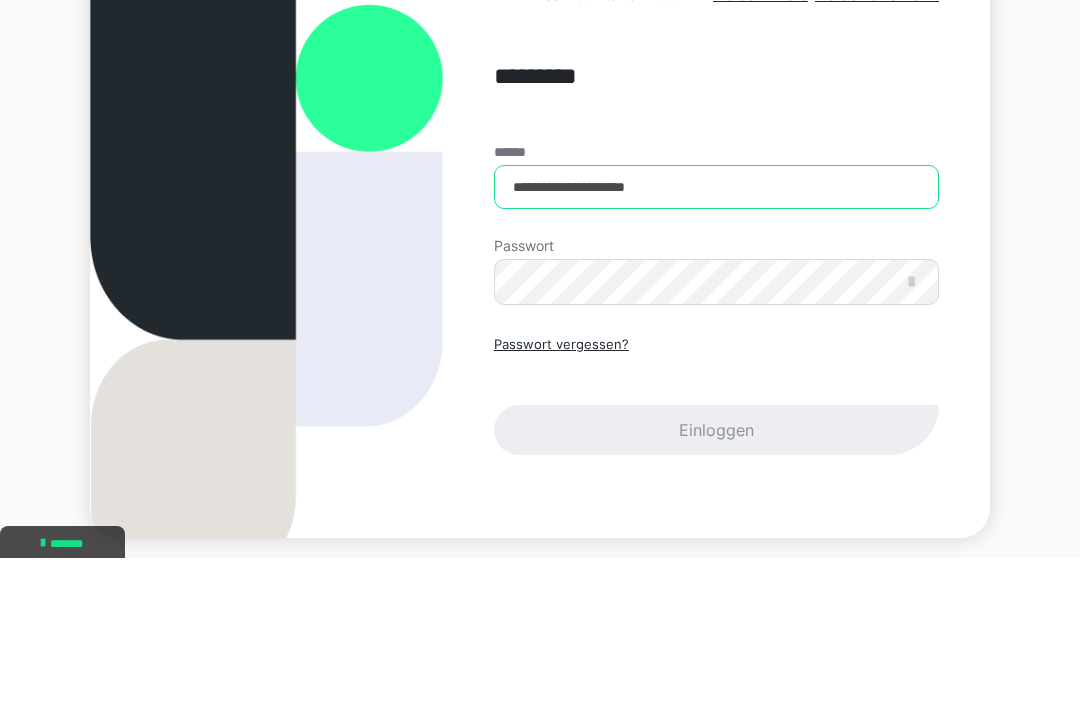 type on "**********" 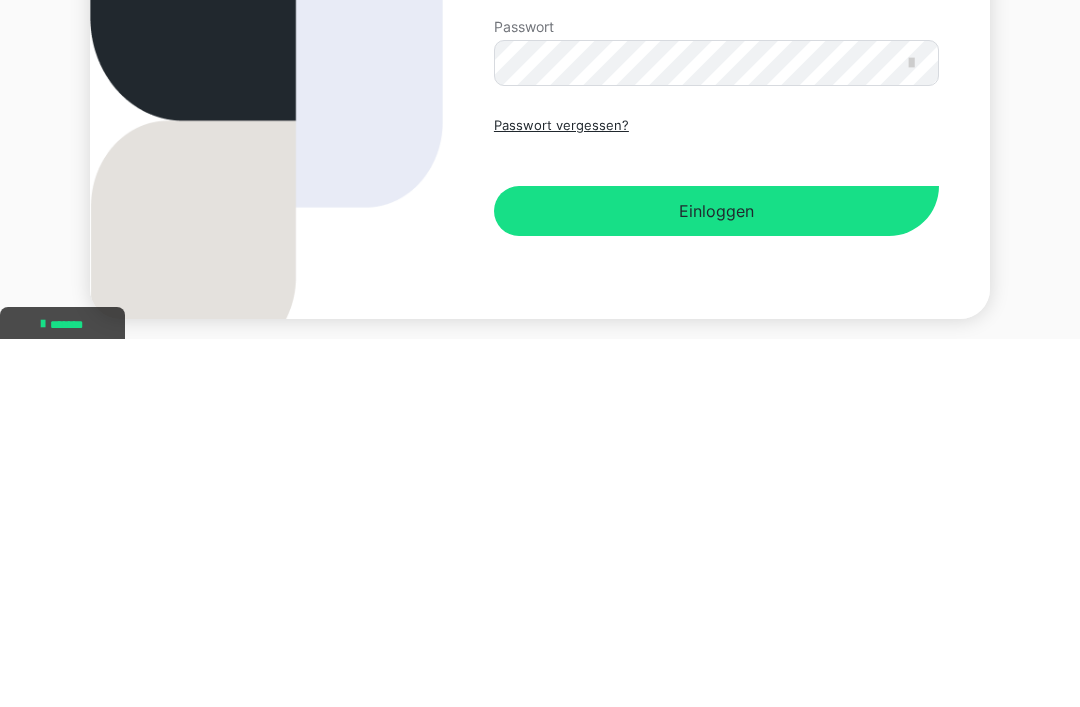 click on "Einloggen" at bounding box center (716, 579) 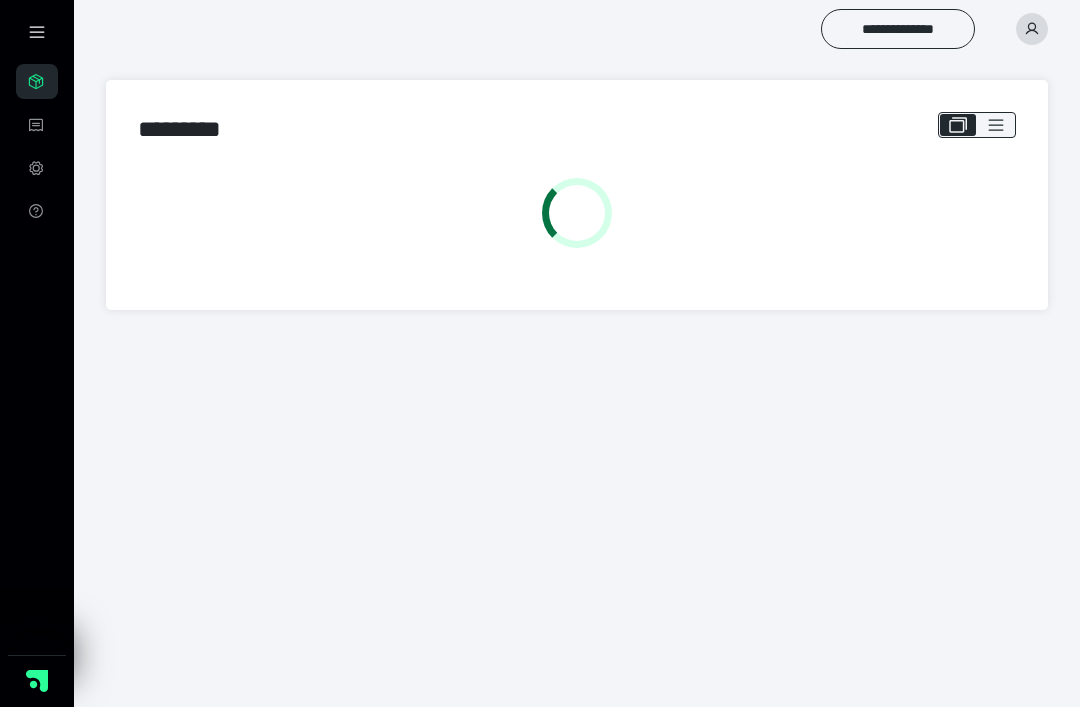scroll, scrollTop: 0, scrollLeft: 0, axis: both 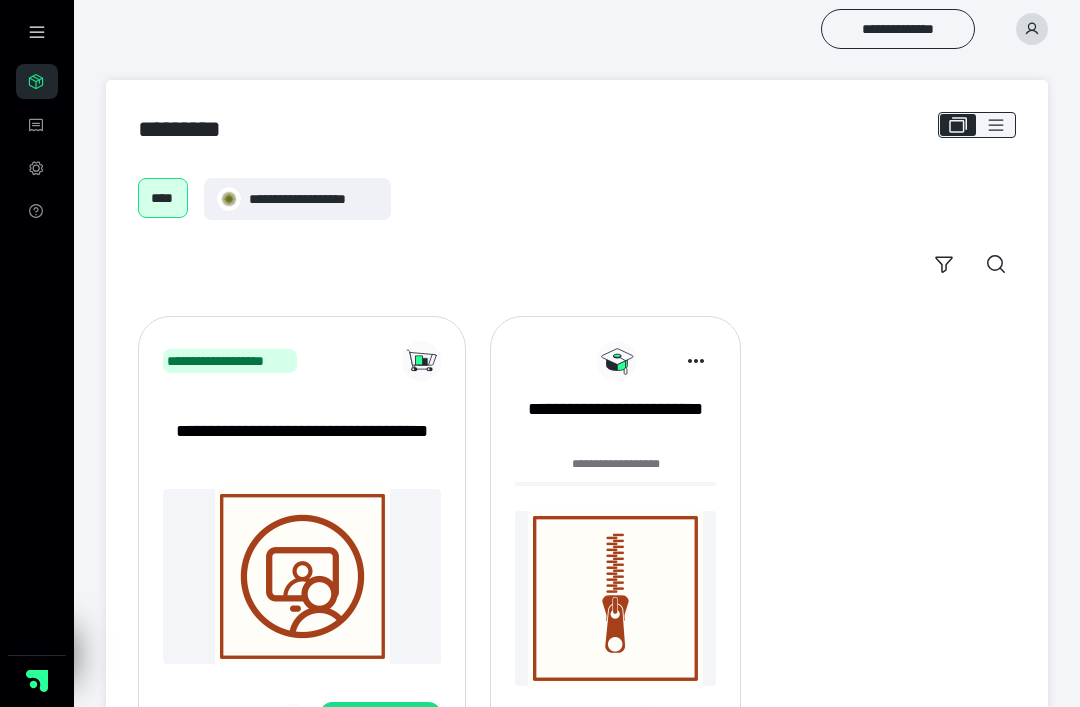 click 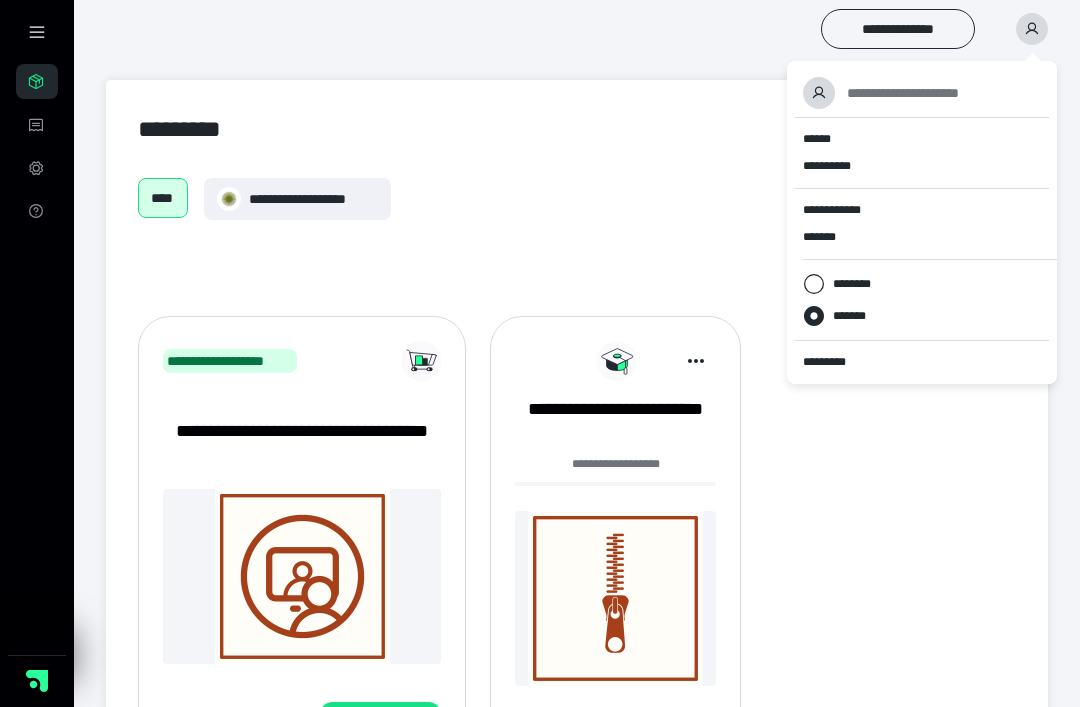 click on "*********" at bounding box center (922, 362) 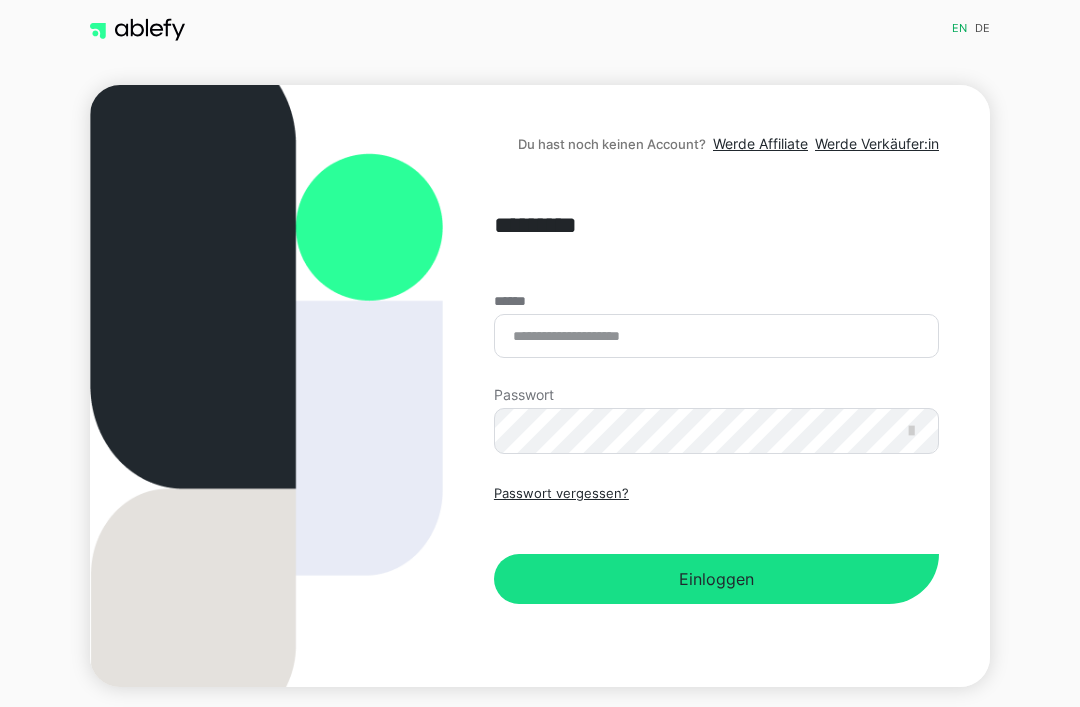 scroll, scrollTop: 149, scrollLeft: 0, axis: vertical 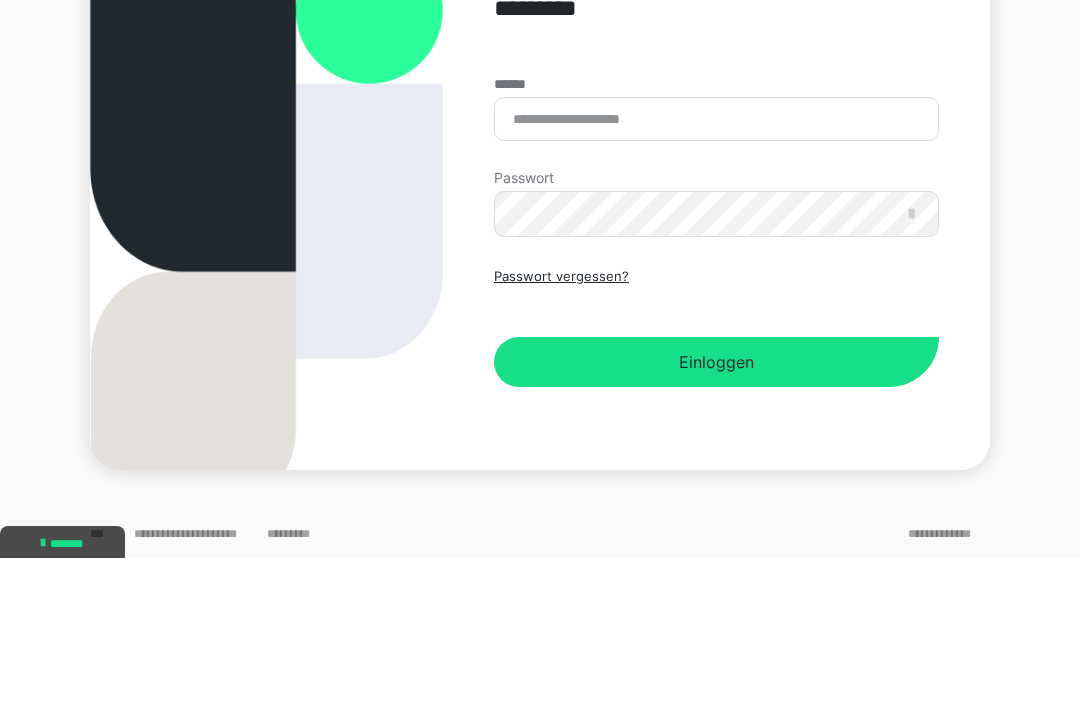click on "******" at bounding box center (716, 268) 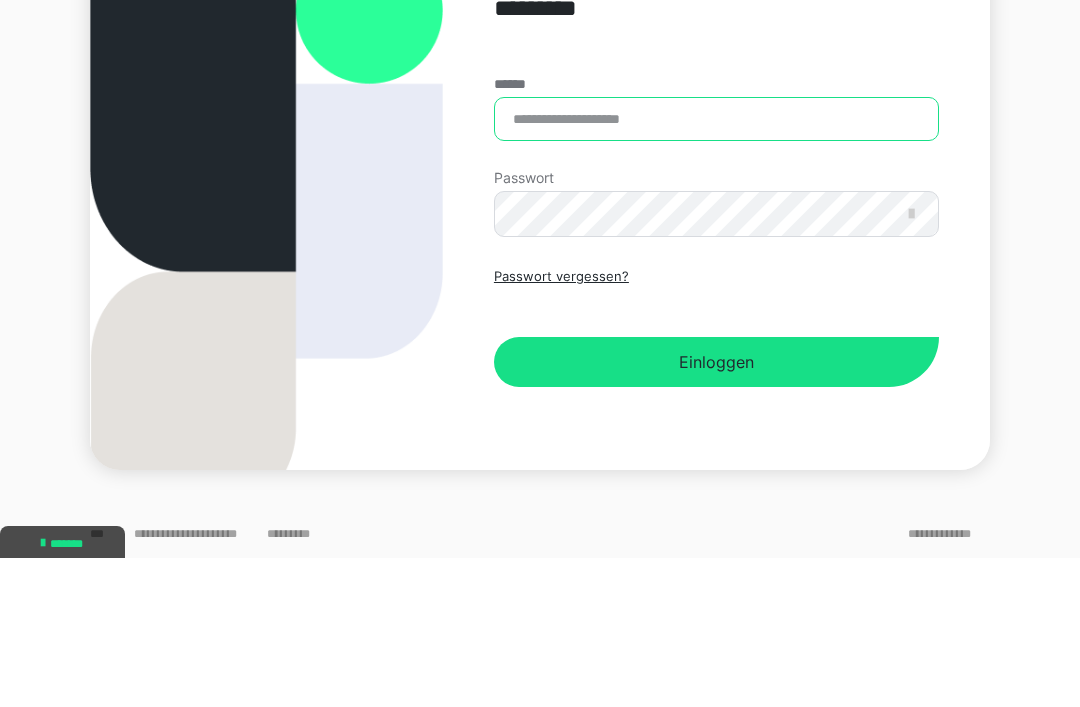 type on "**********" 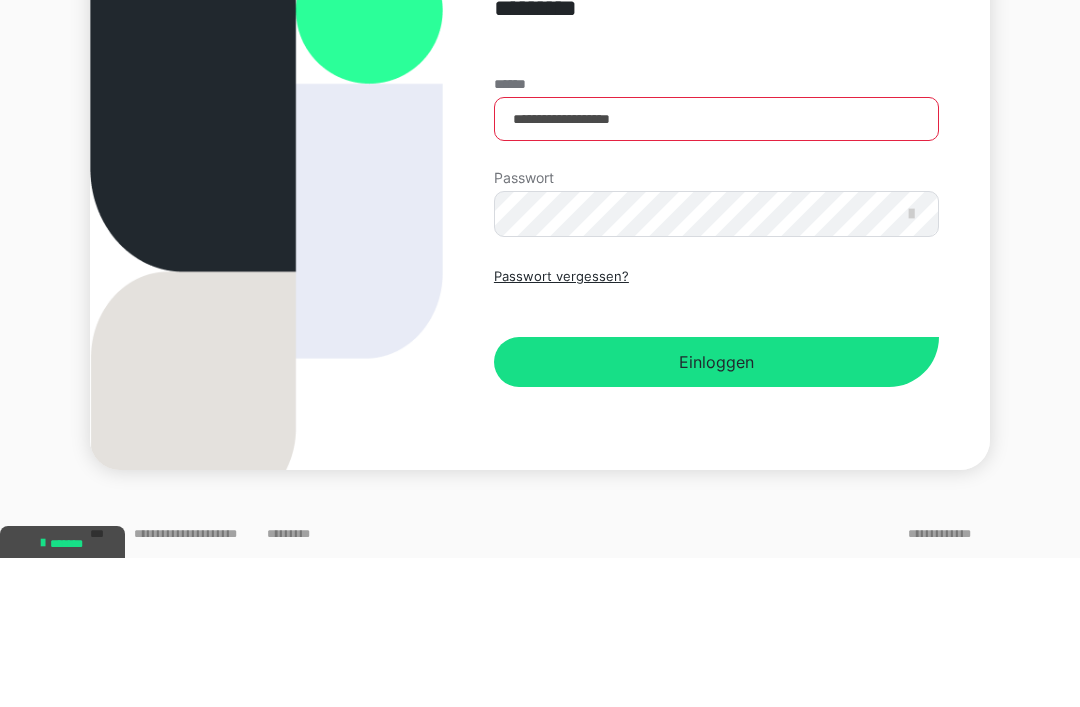 click on "Einloggen" at bounding box center (716, 511) 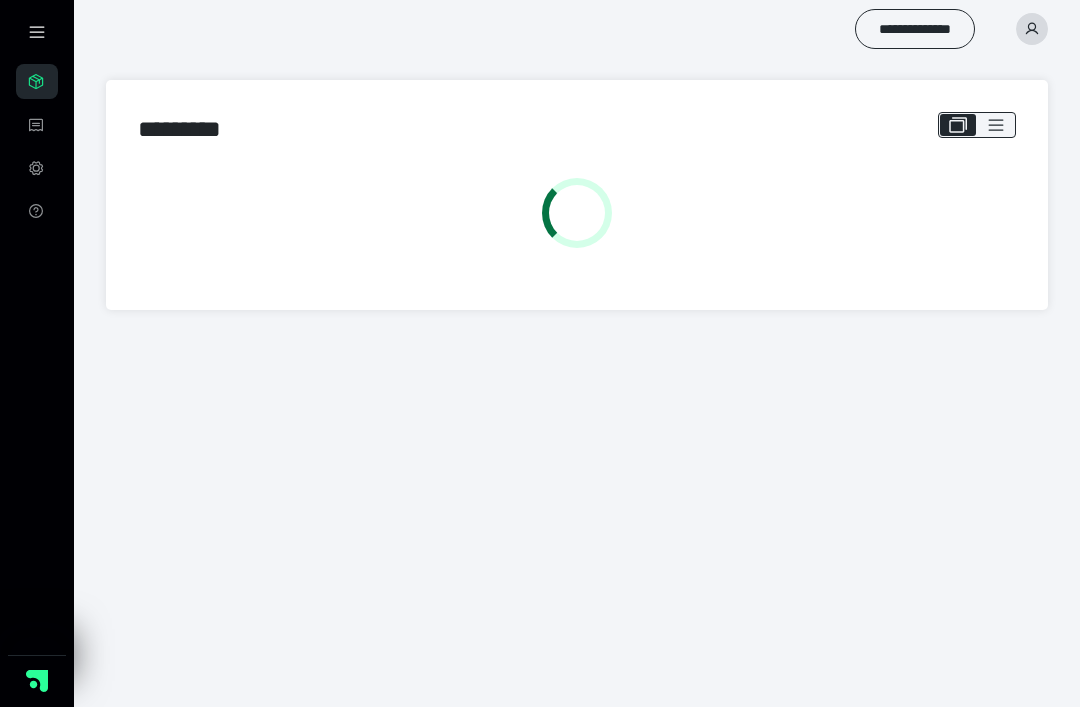 scroll, scrollTop: 0, scrollLeft: 0, axis: both 